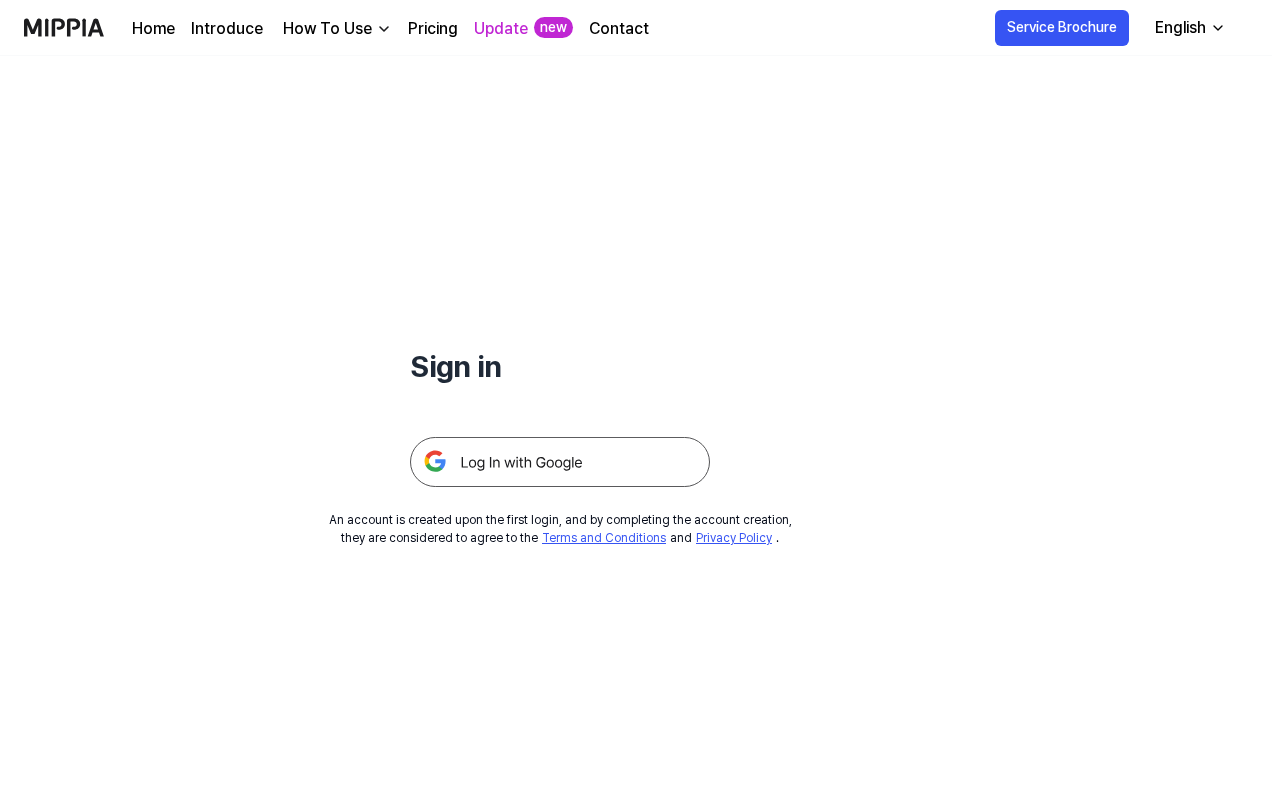 scroll, scrollTop: 0, scrollLeft: 0, axis: both 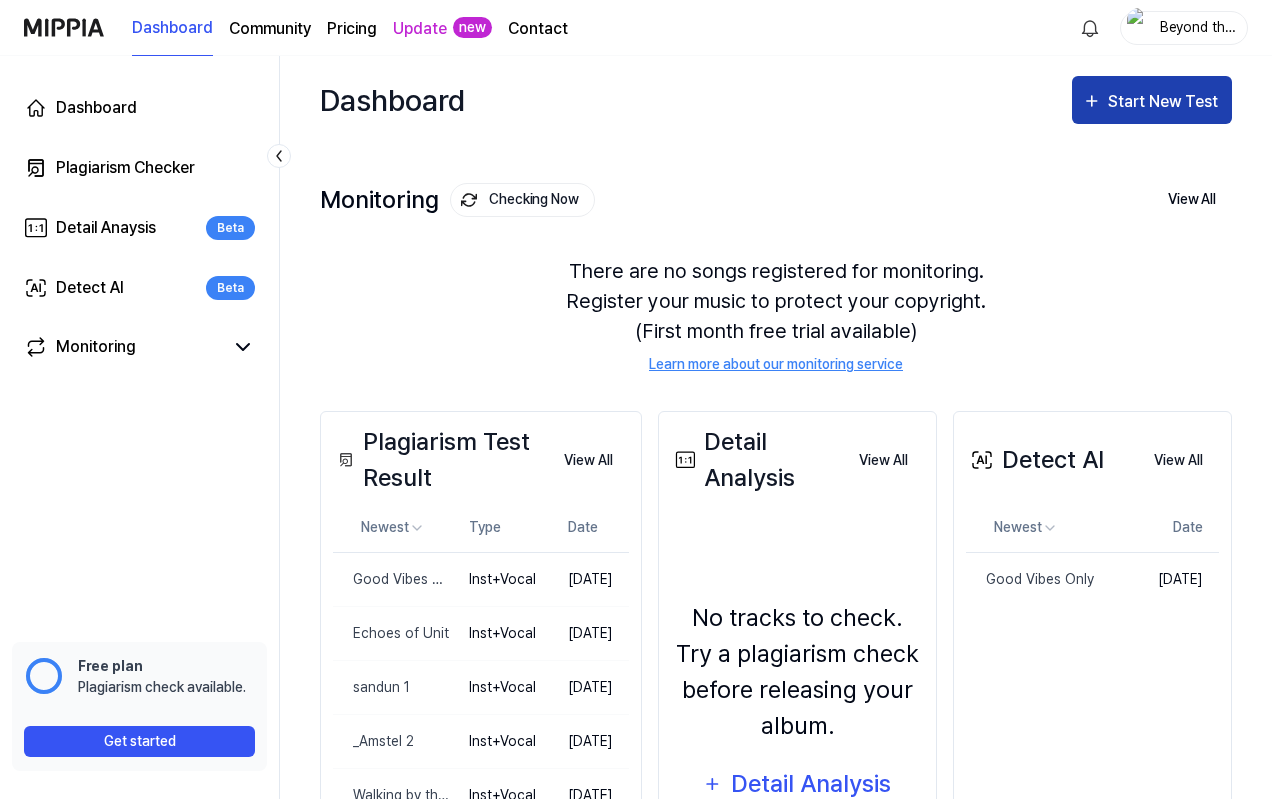 click on "Start New Test" at bounding box center (1165, 102) 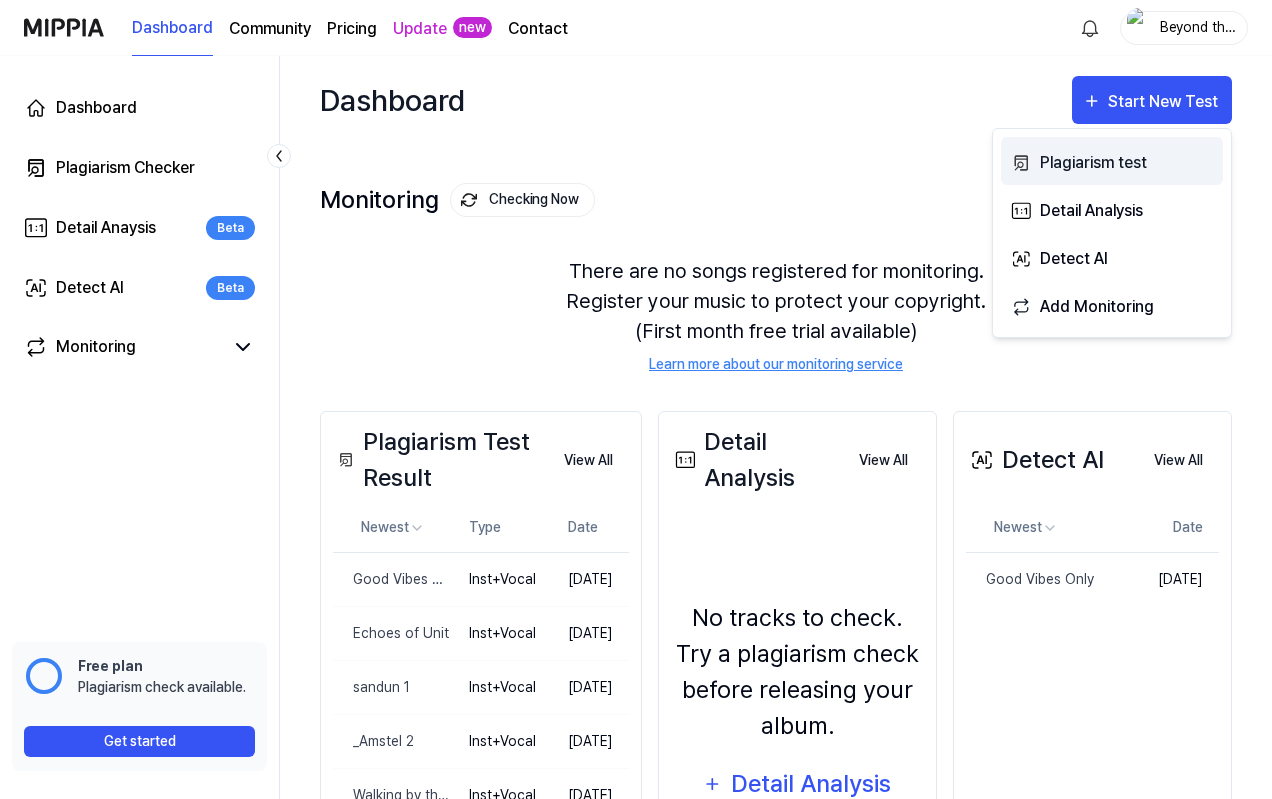click on "Plagiarism test" at bounding box center [1127, 163] 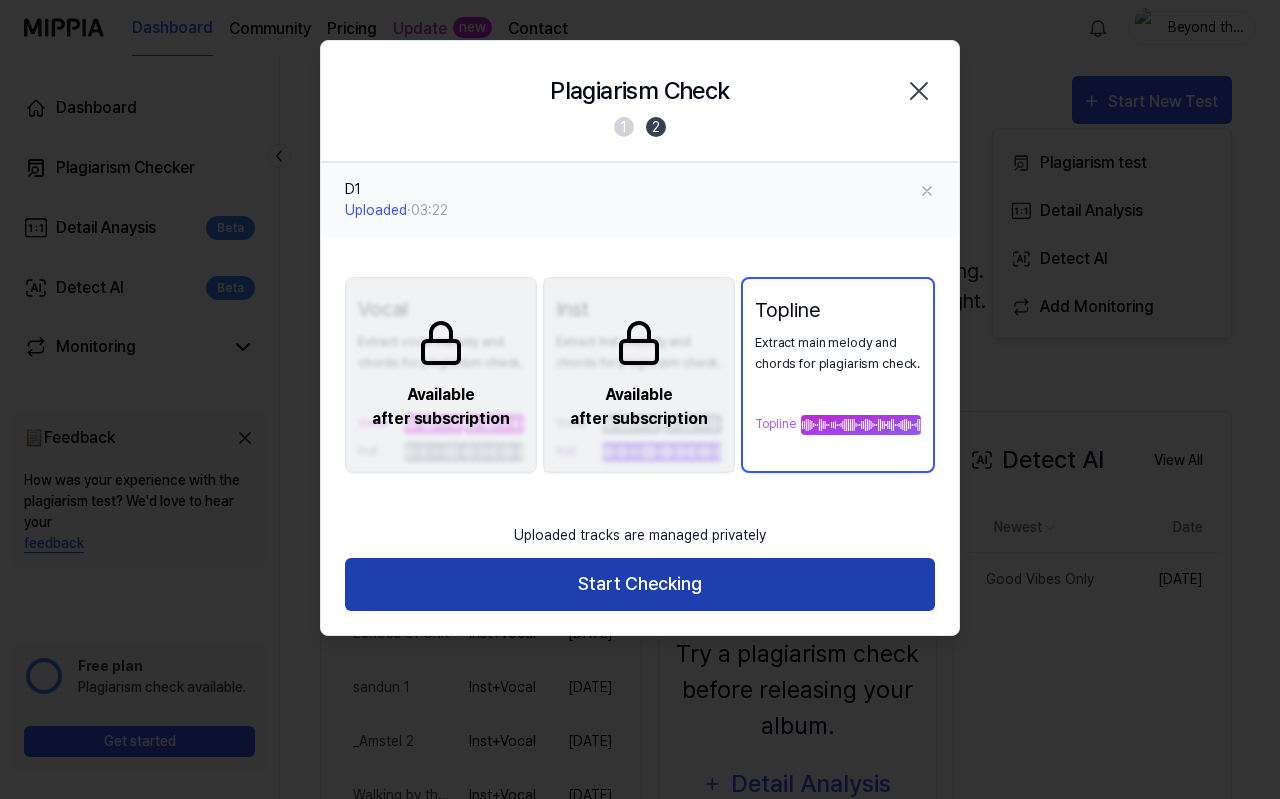 click on "Start Checking" at bounding box center [640, 584] 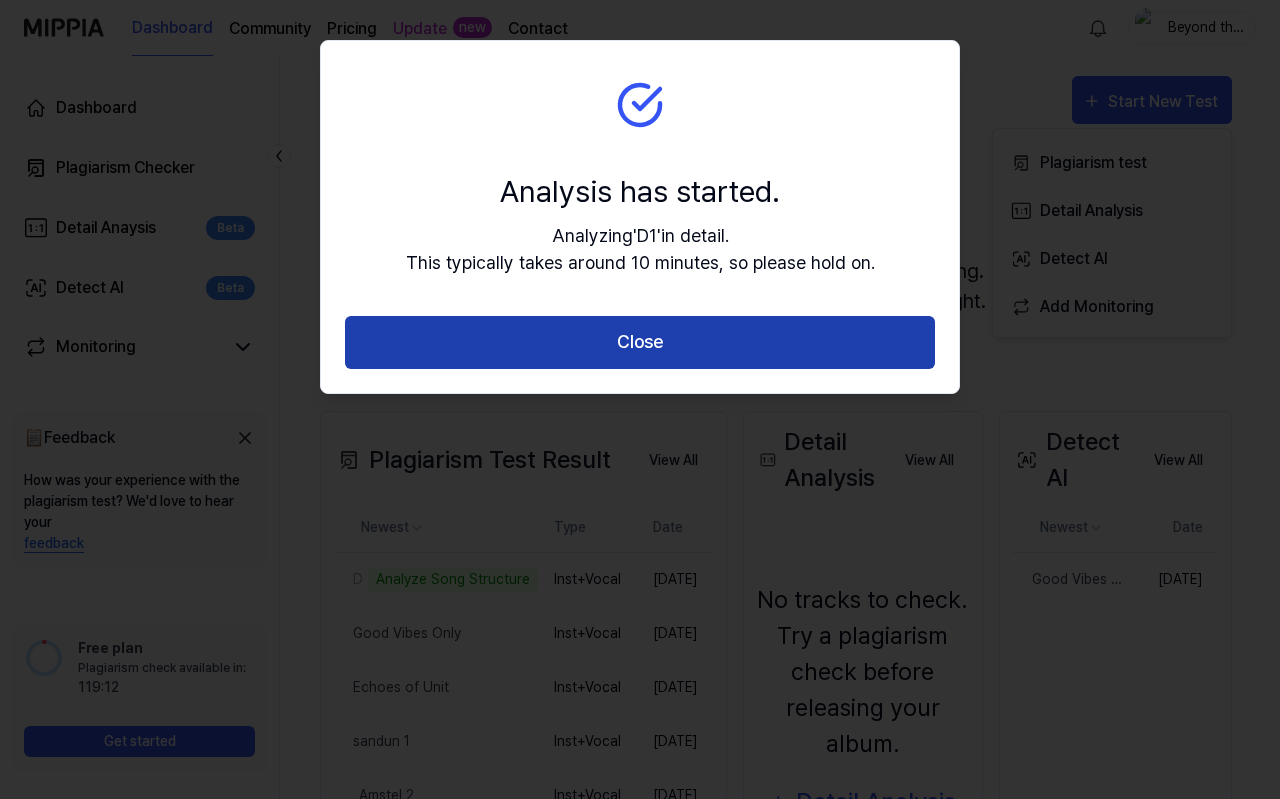 click on "Close" at bounding box center [640, 342] 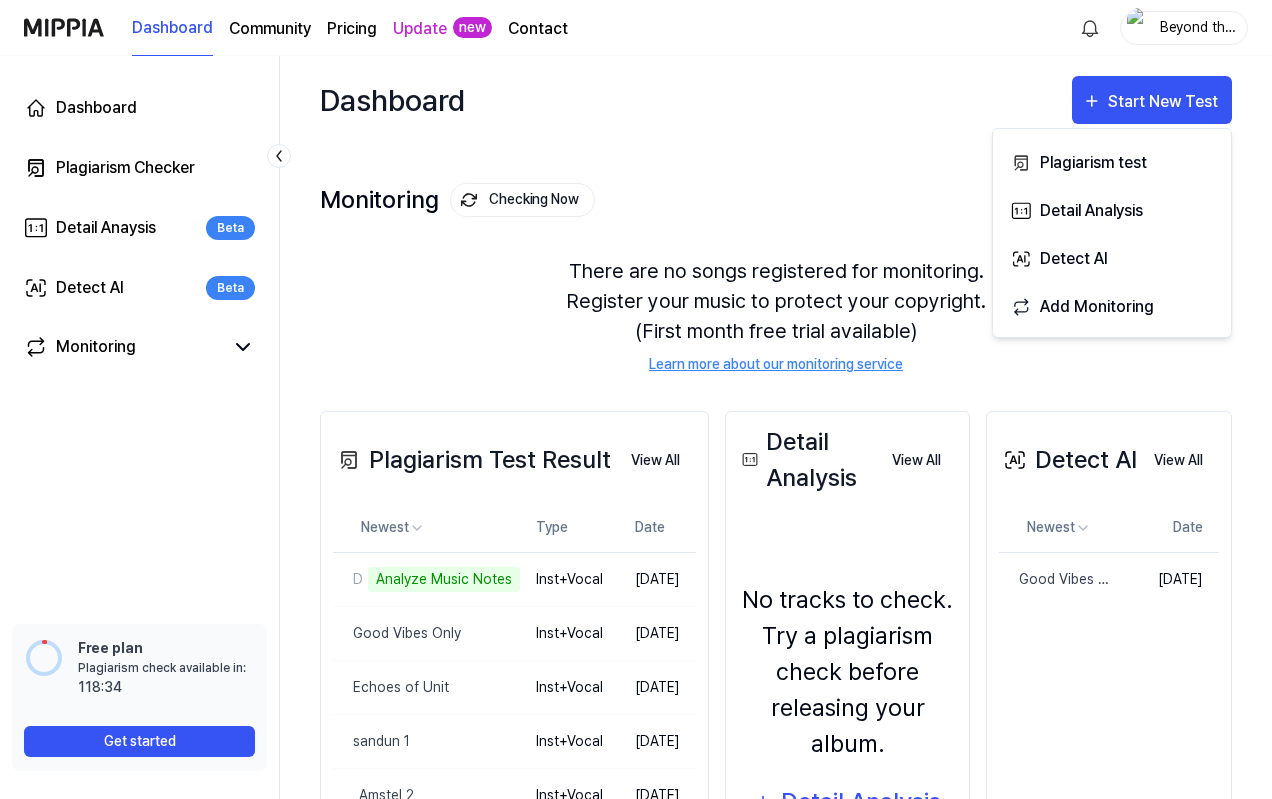 click on "Monitoring Checking Now View All Monitoring There are no songs registered for monitoring.
Register your music to protect your copyright.
(First month free trial available) Learn more about our monitoring service" at bounding box center [776, 257] 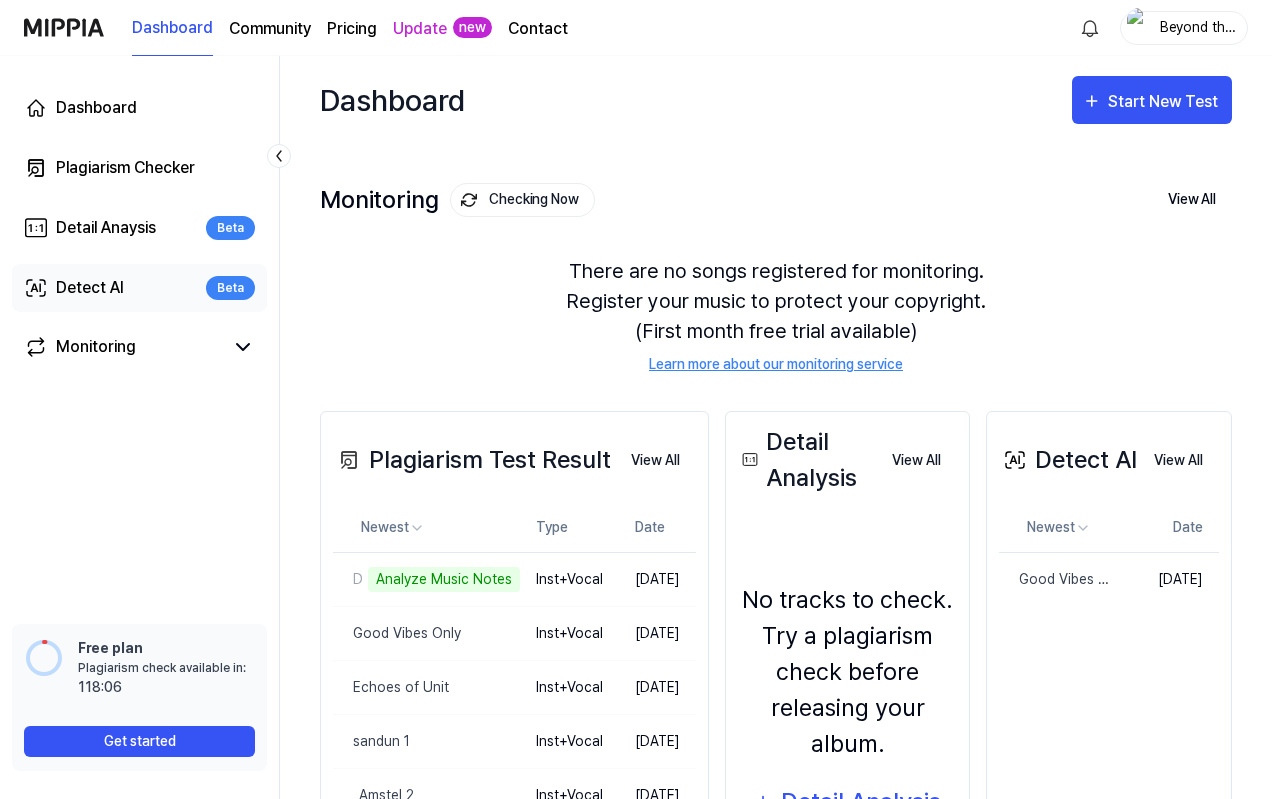 click on "Detect AI Beta" at bounding box center [139, 288] 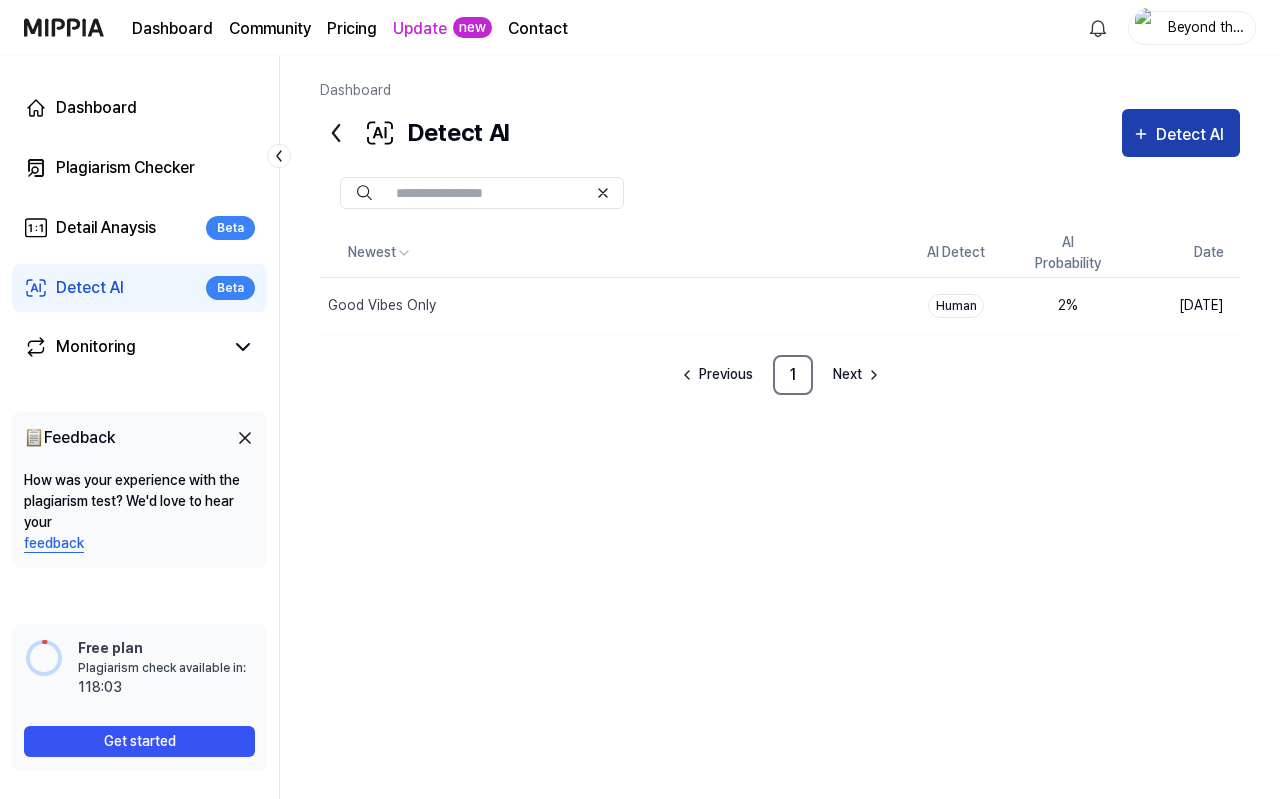 click on "Detect AI" at bounding box center [1181, 133] 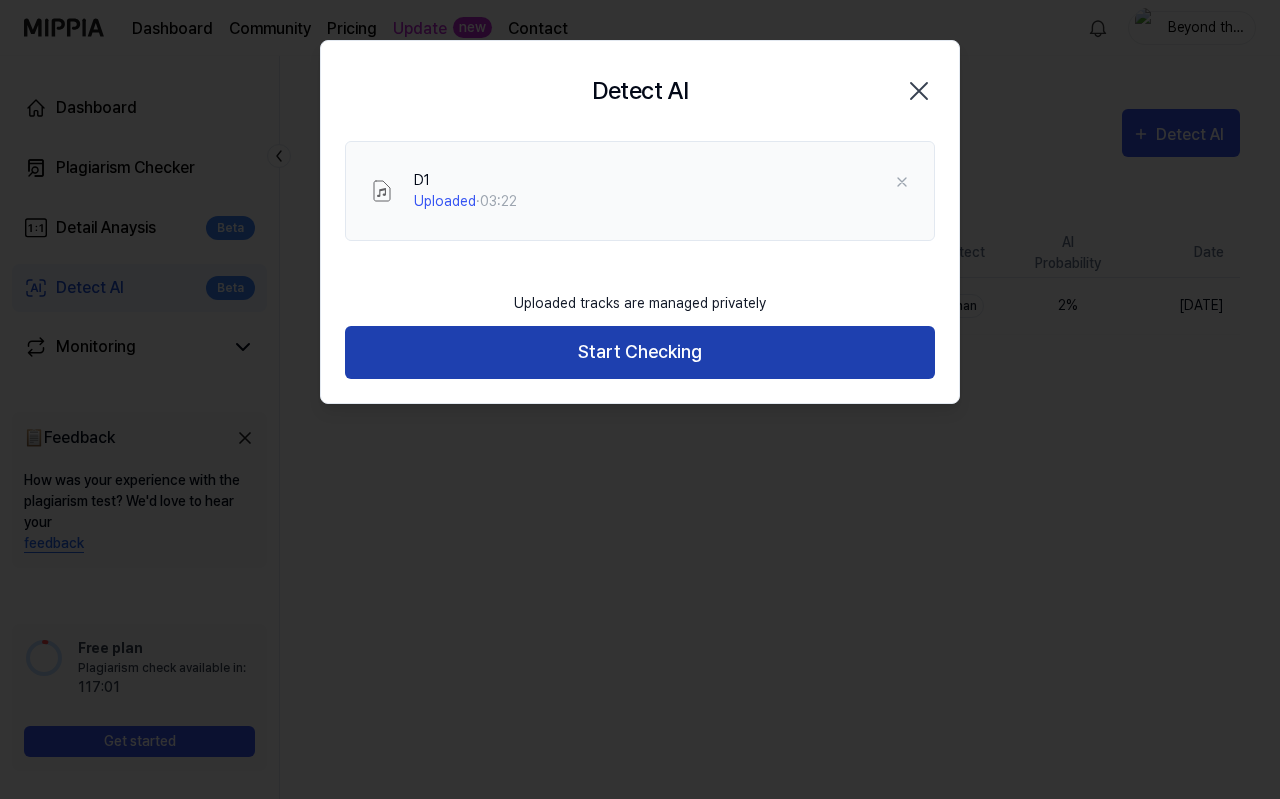 click on "Start Checking" at bounding box center [640, 352] 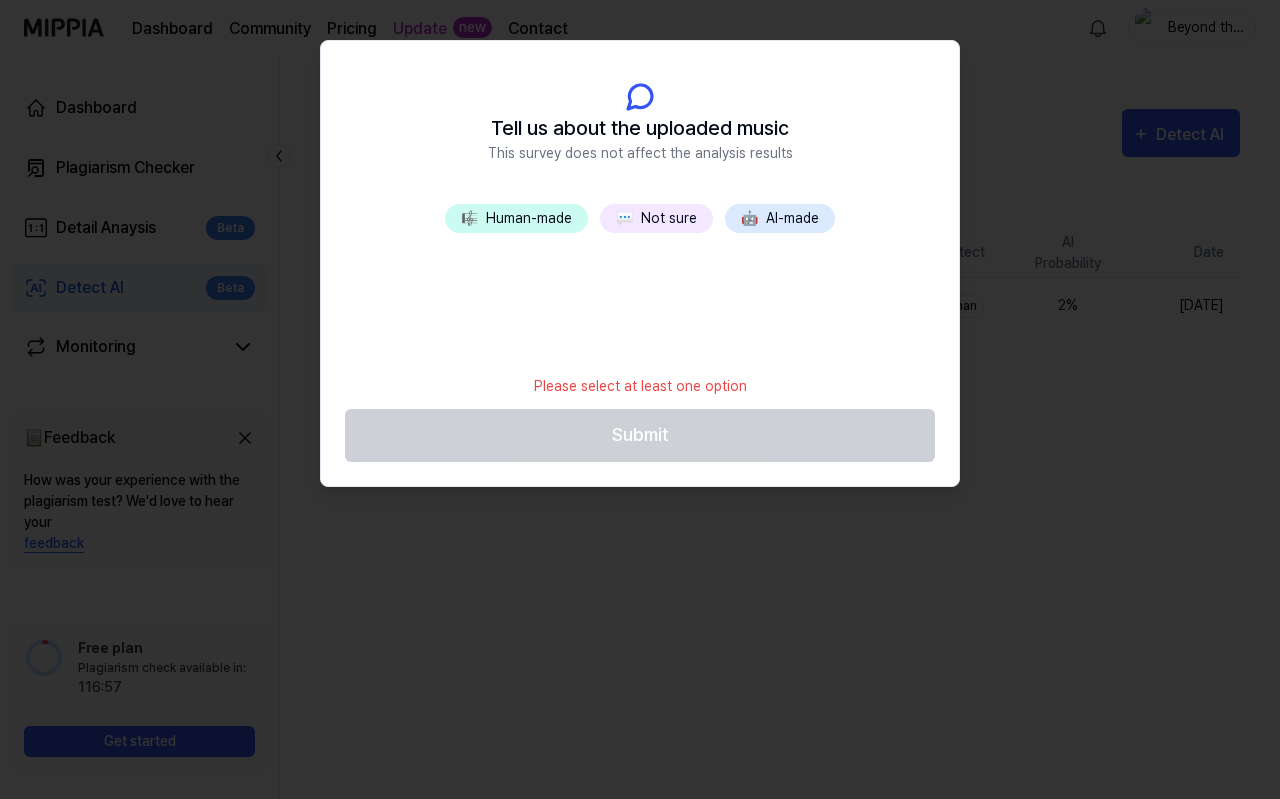 click on "💬 Not sure" at bounding box center [656, 218] 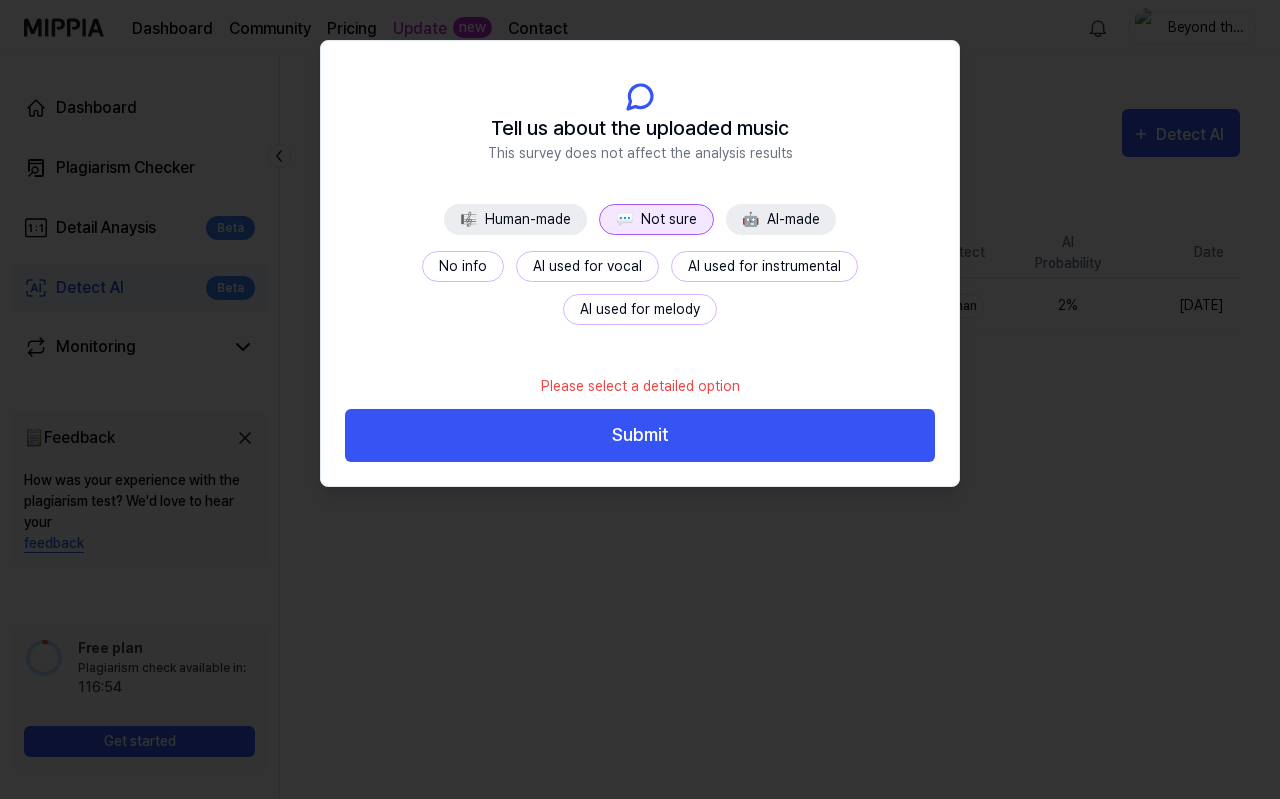 click on "🤖" at bounding box center (750, 219) 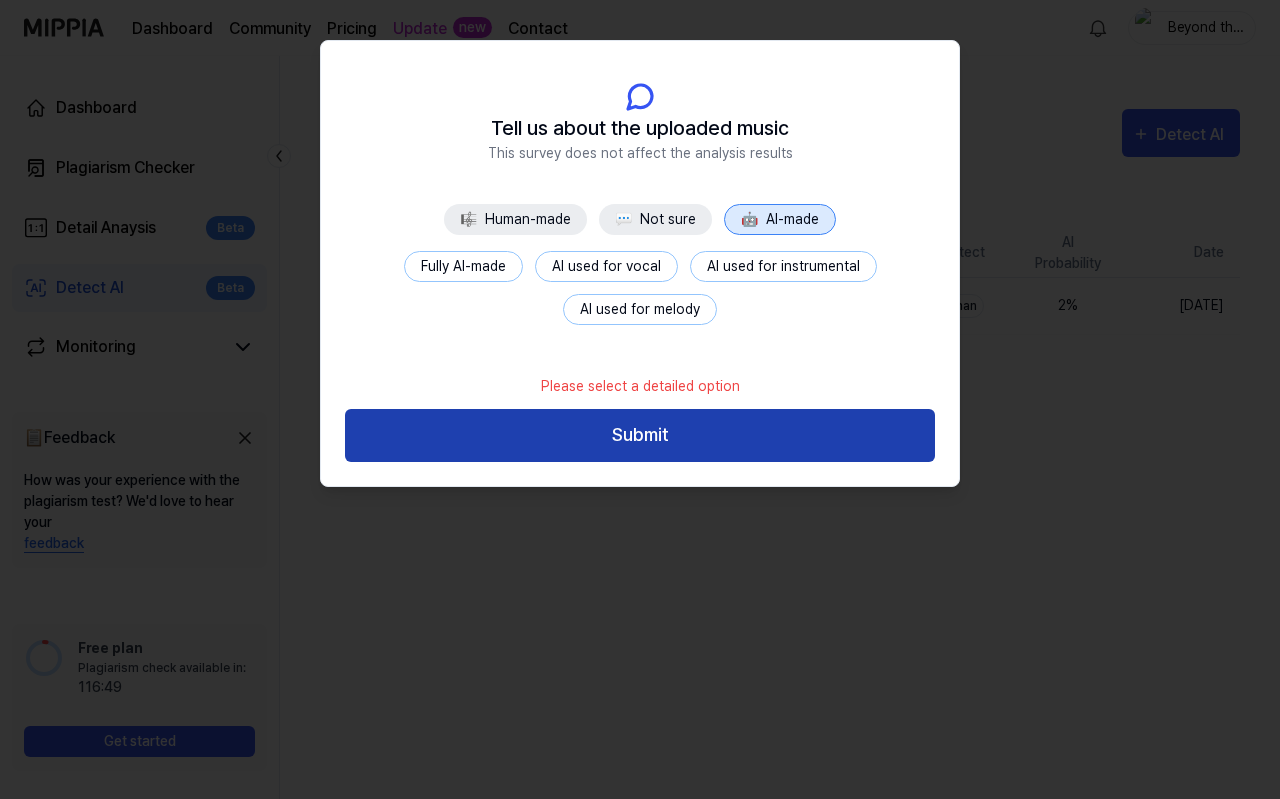 click on "Submit" at bounding box center (640, 435) 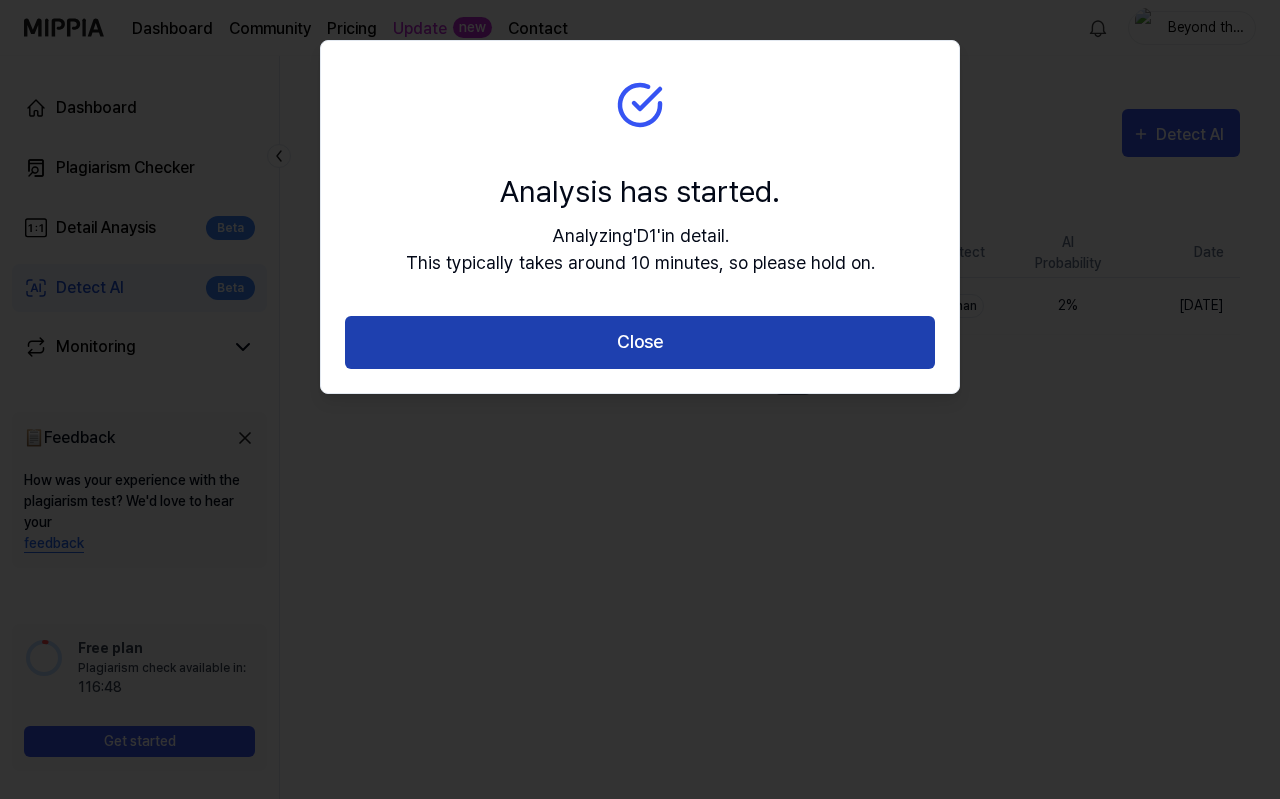 click on "Close" at bounding box center [640, 342] 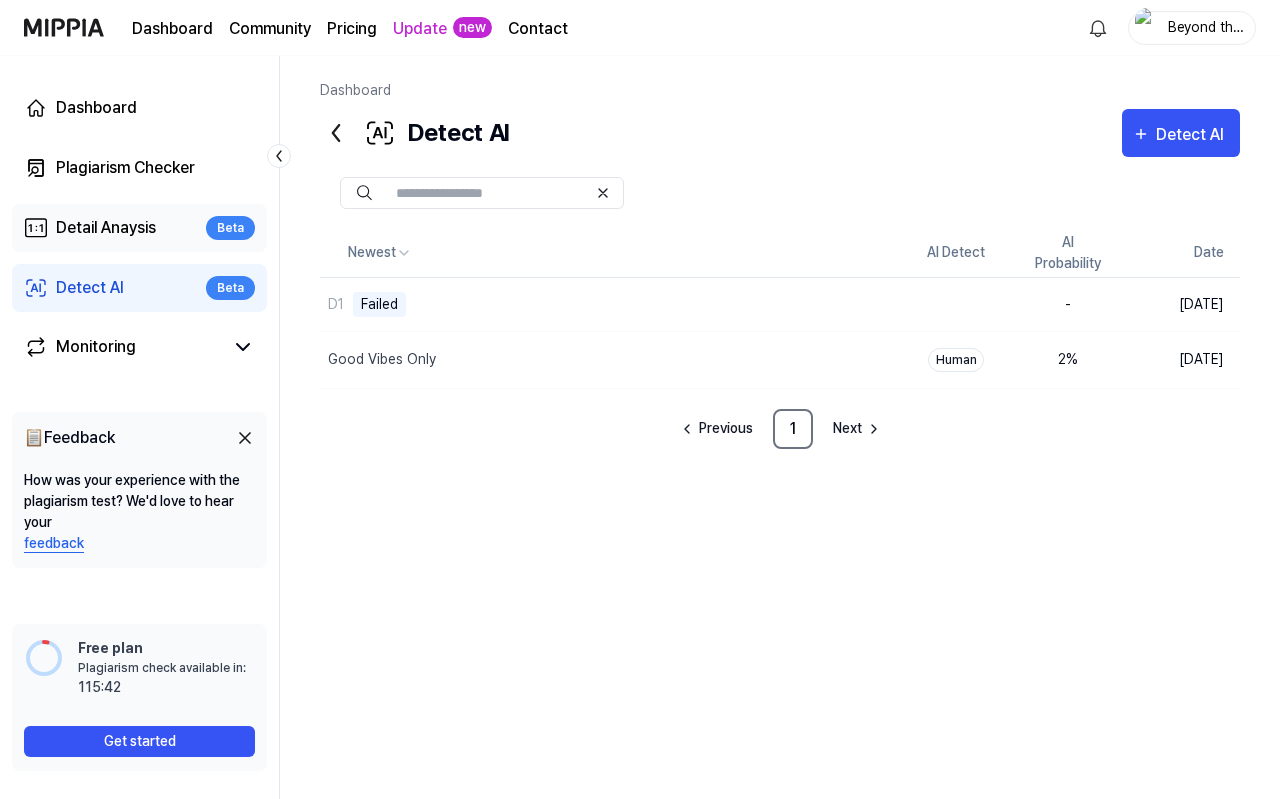 click on "Detail Anaysis" at bounding box center (106, 228) 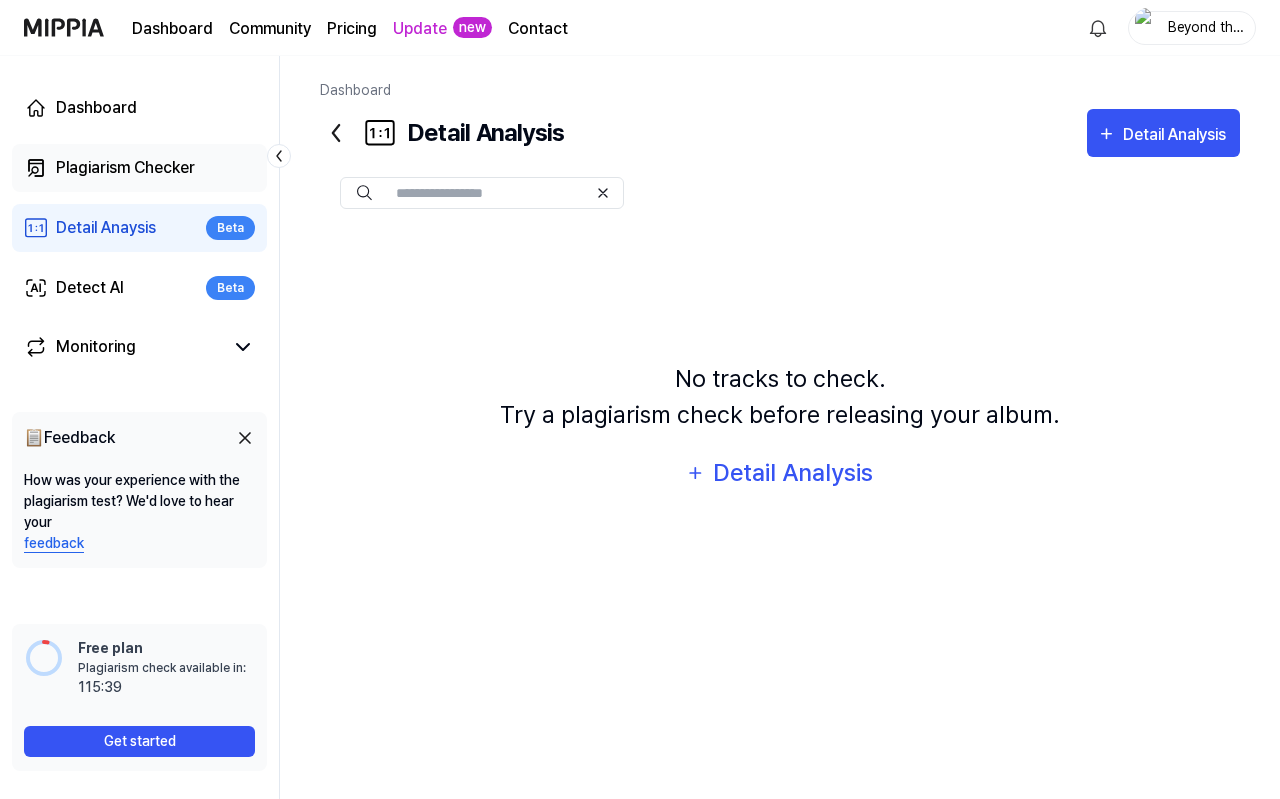 click on "Plagiarism Checker" at bounding box center (125, 168) 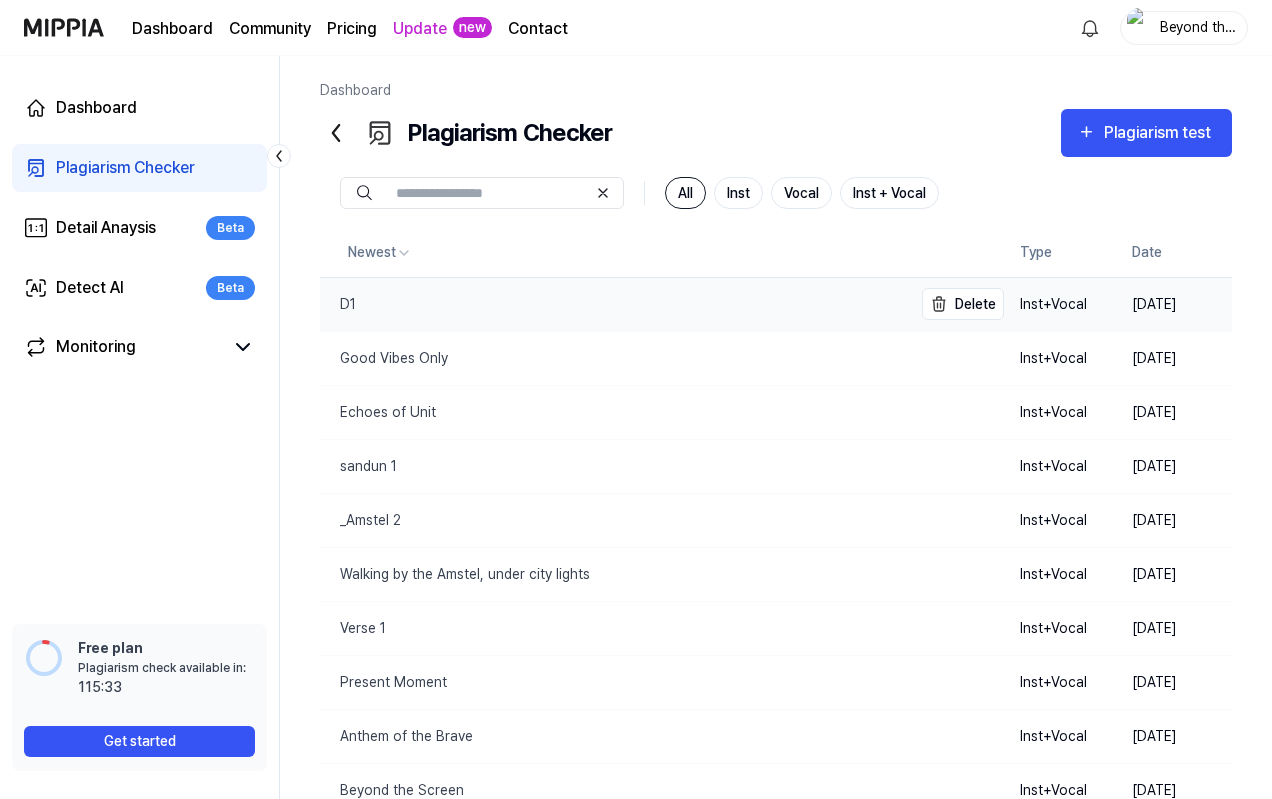 click on "D1" at bounding box center [338, 304] 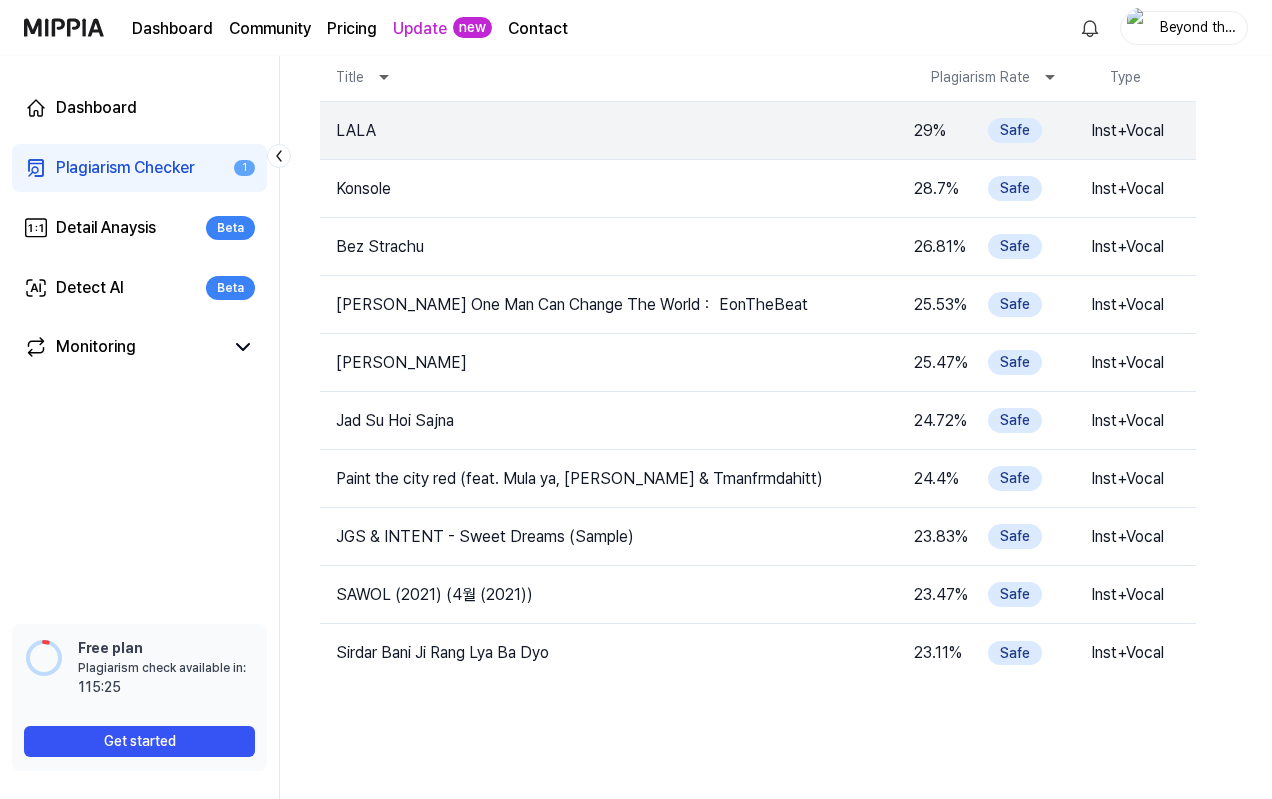 scroll, scrollTop: 100, scrollLeft: 0, axis: vertical 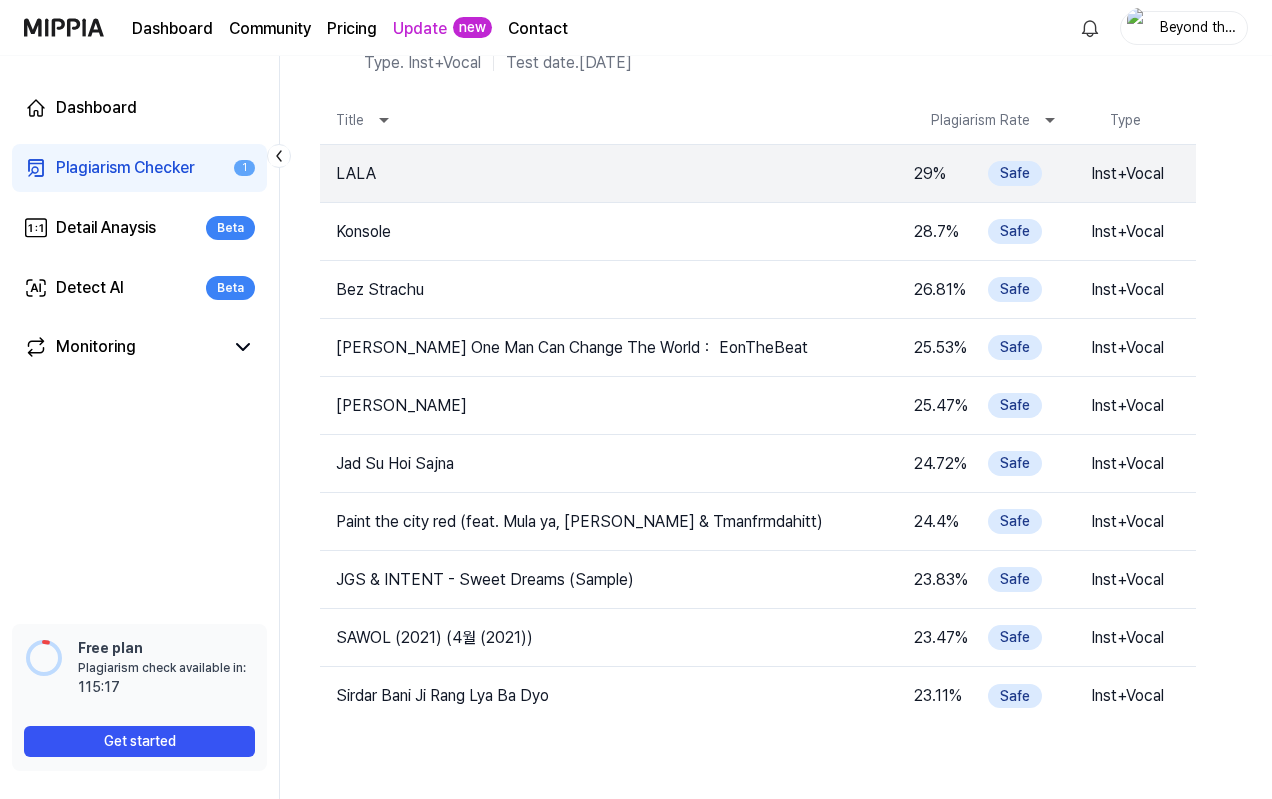 click 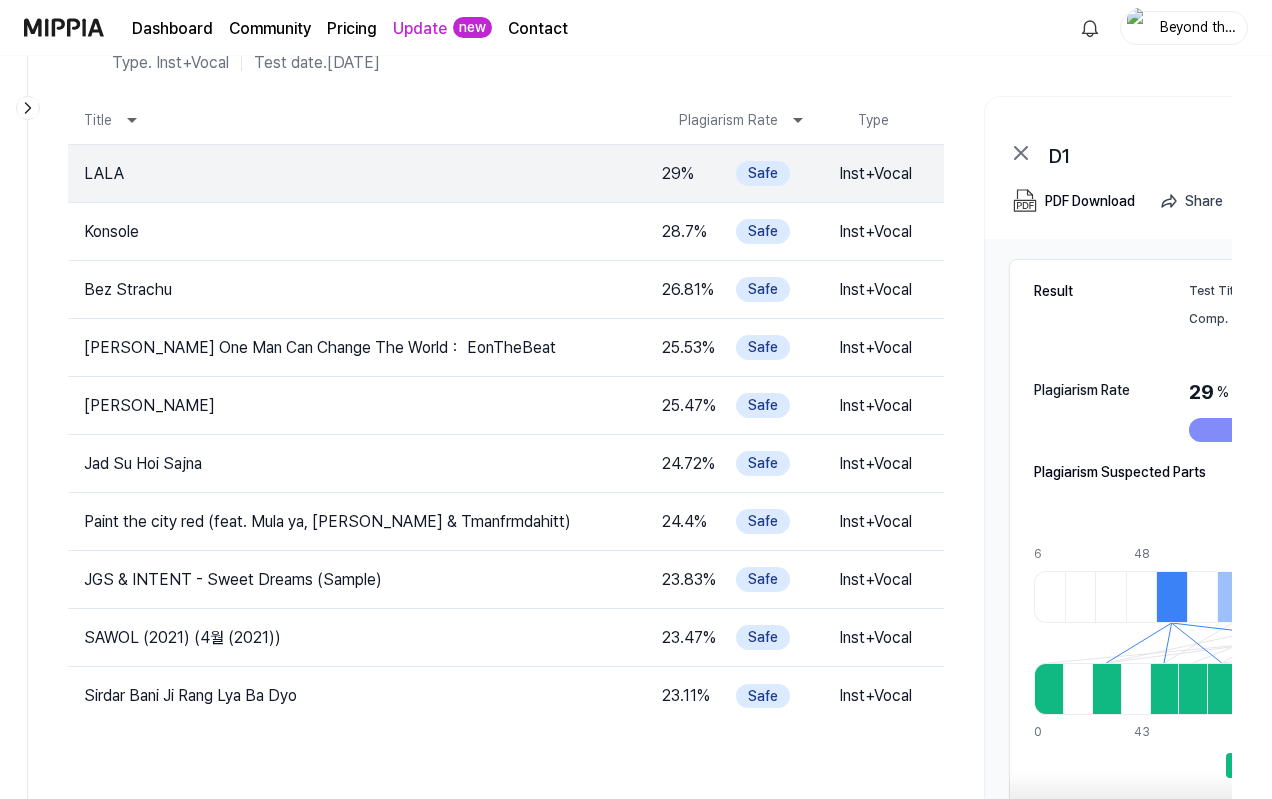 click 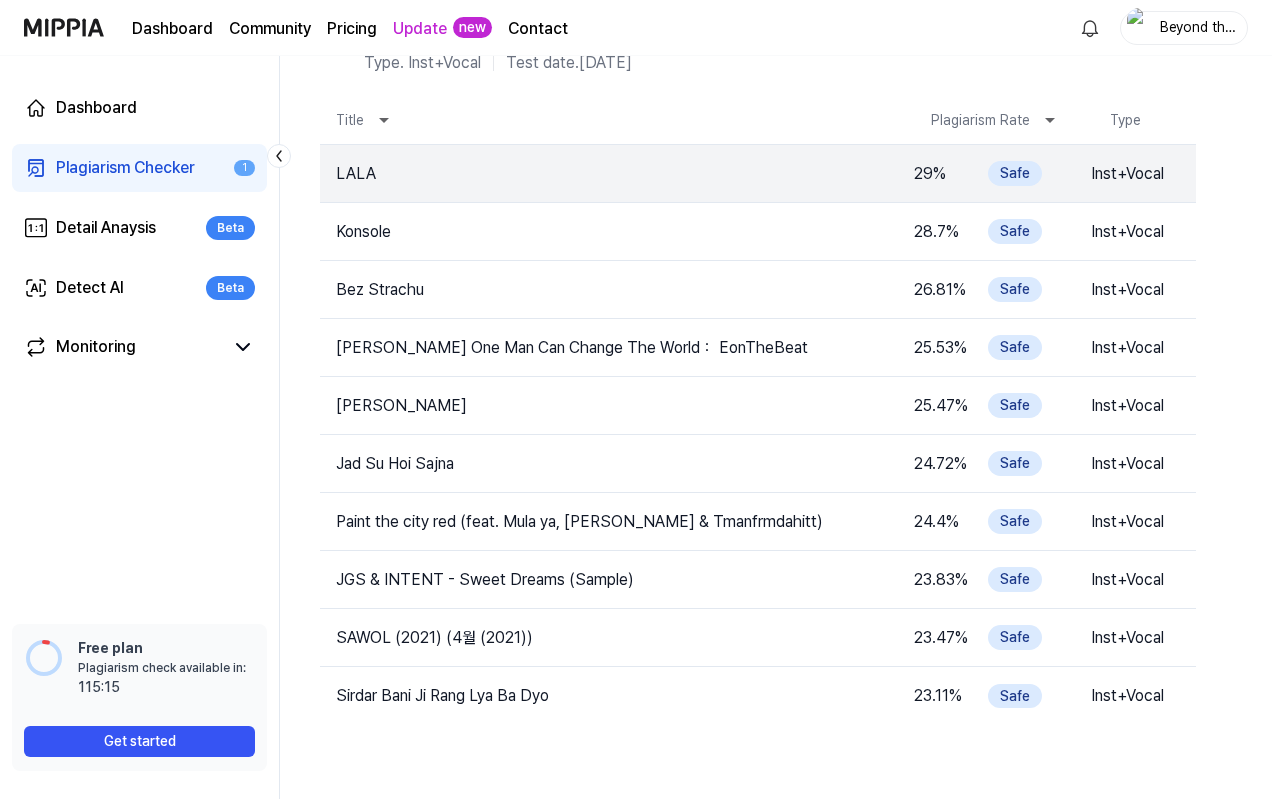 click on "Plagiarism Checker 1" at bounding box center (139, 168) 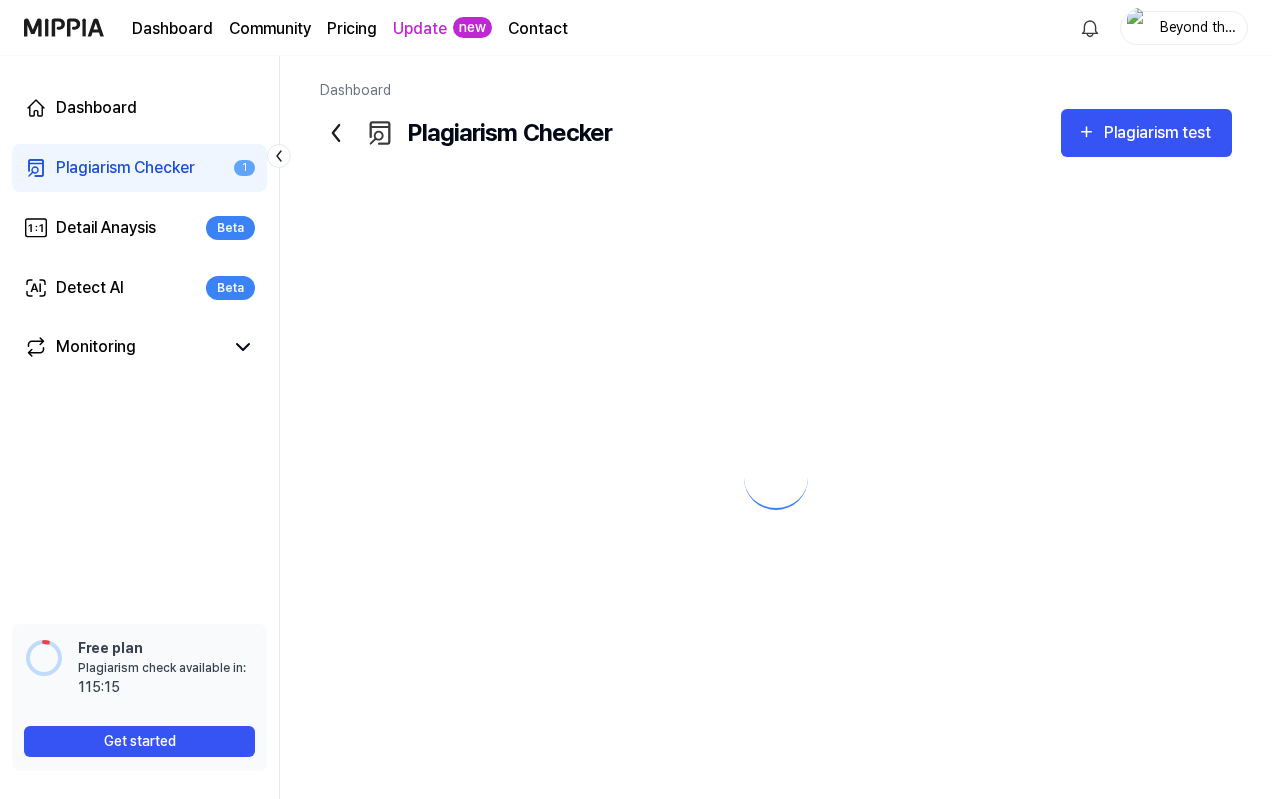 scroll, scrollTop: 0, scrollLeft: 0, axis: both 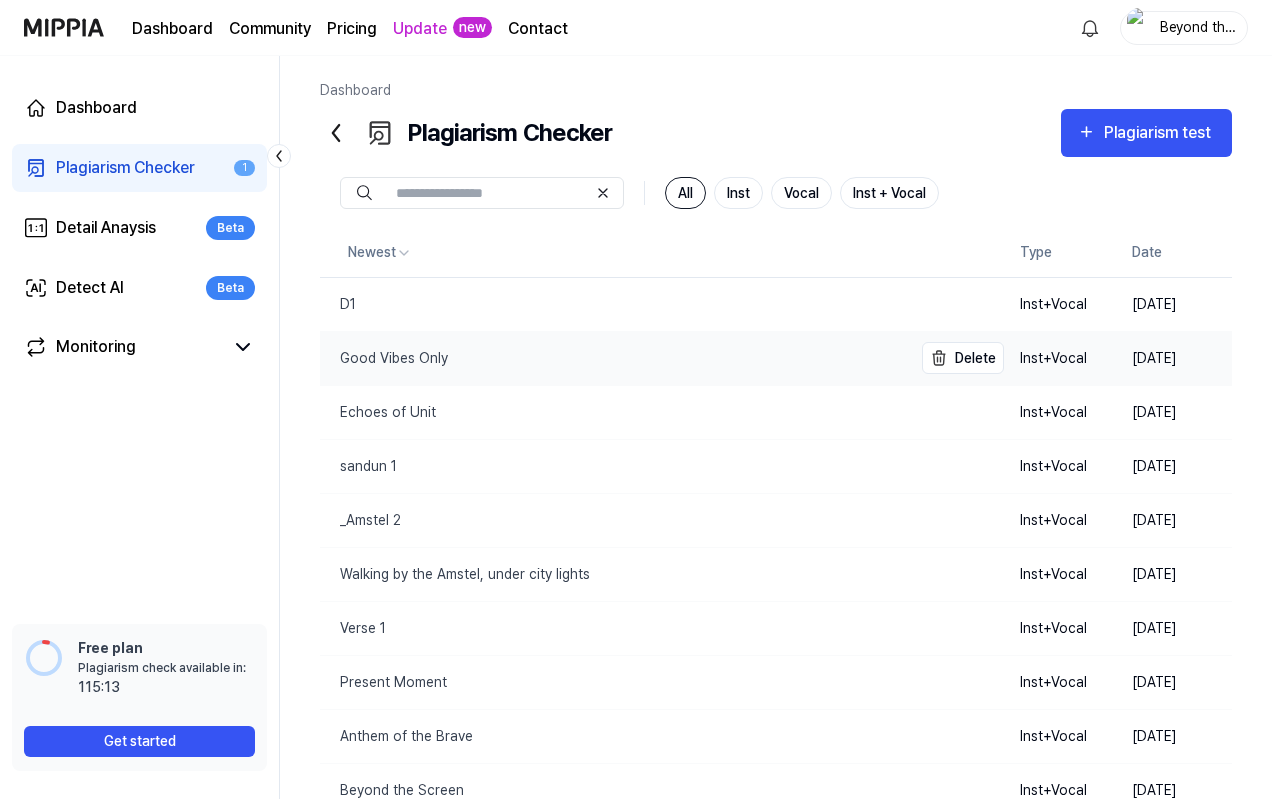 click on "Good Vibes Only" at bounding box center [384, 358] 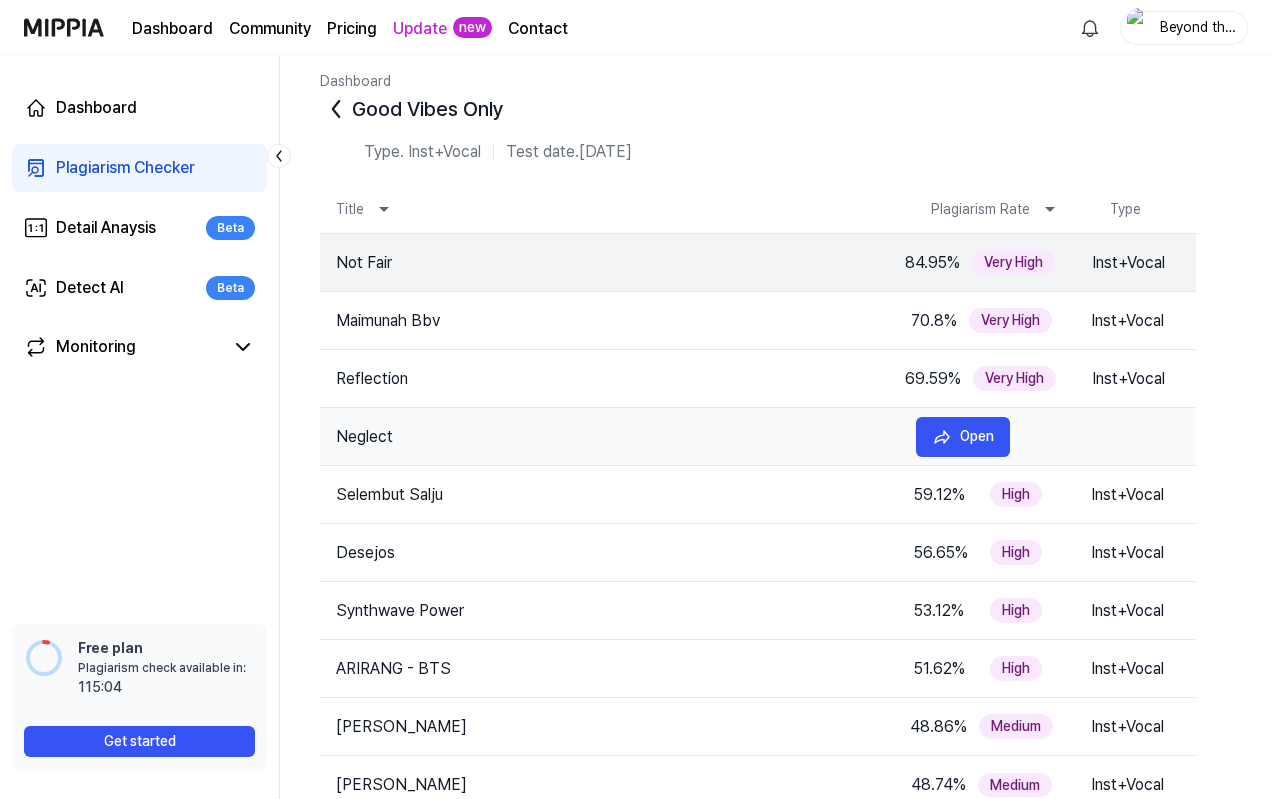 scroll, scrollTop: 0, scrollLeft: 0, axis: both 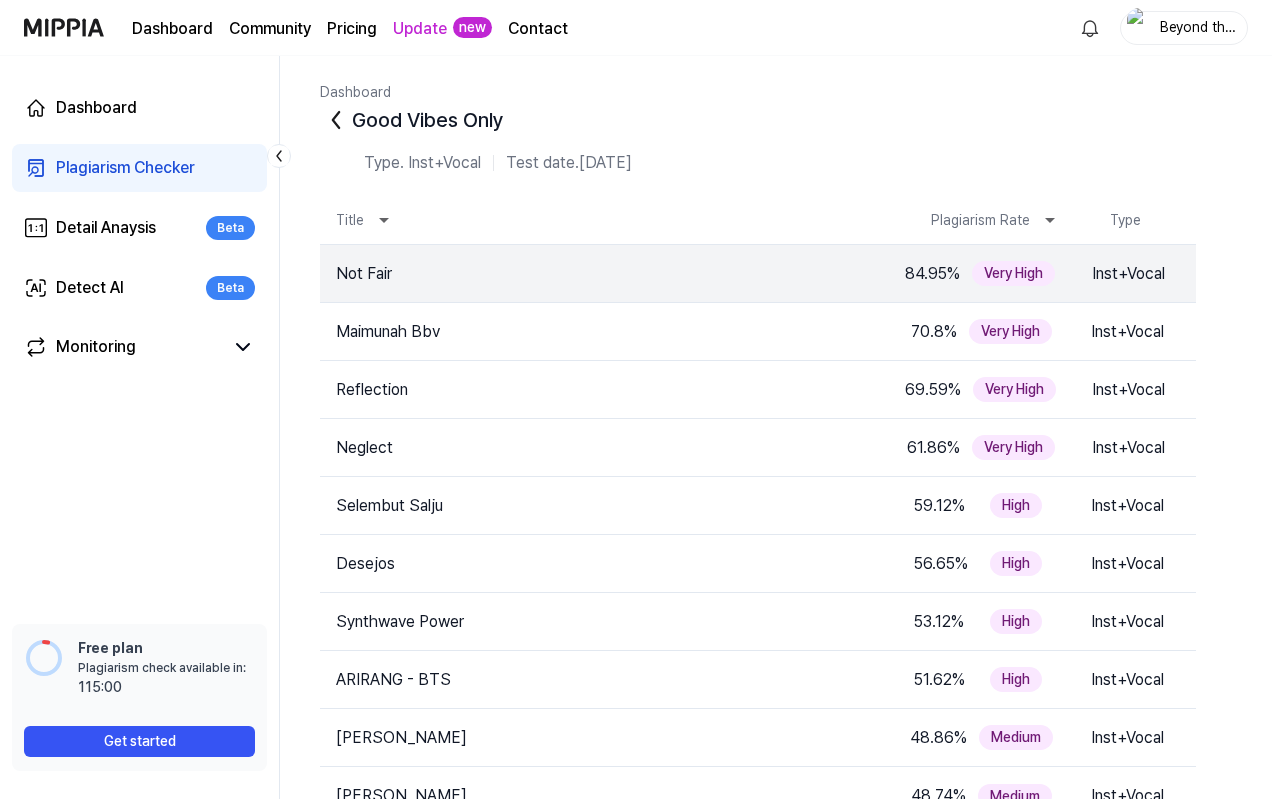 click 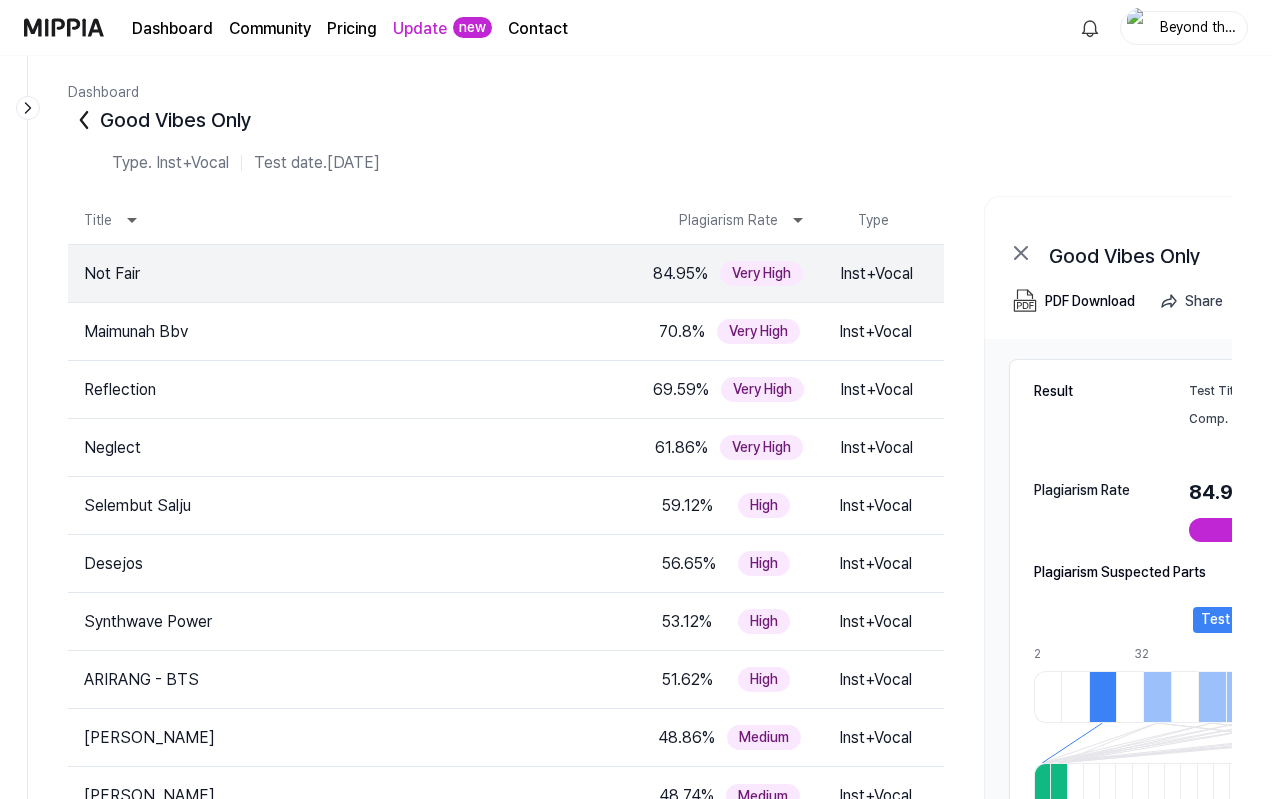 click 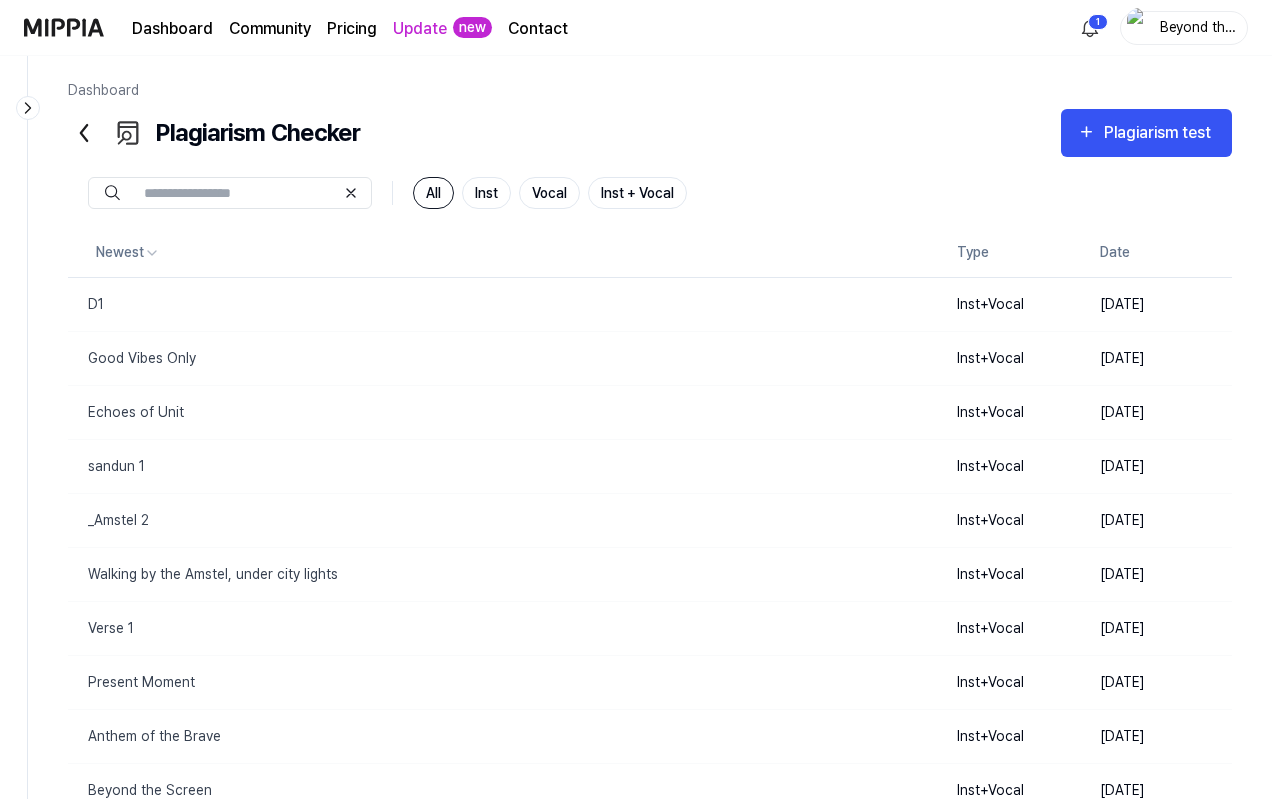 click 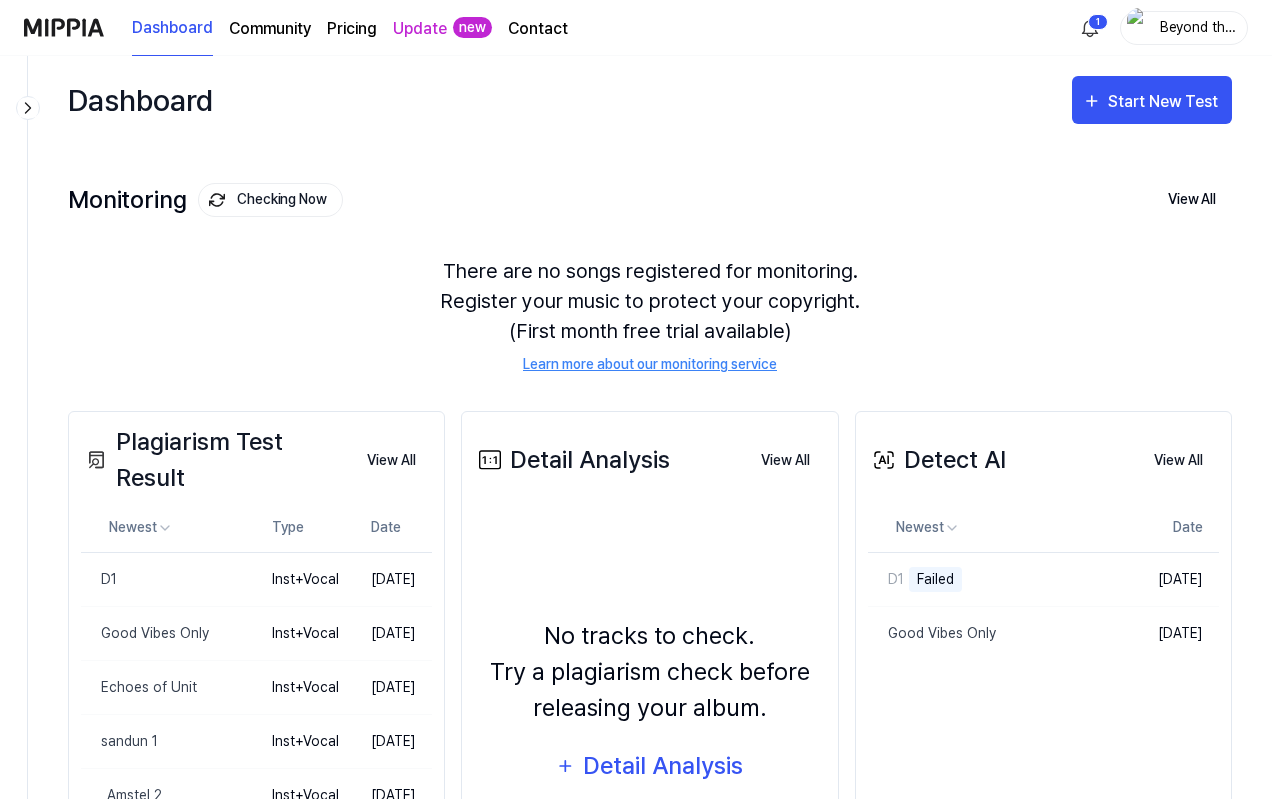 click 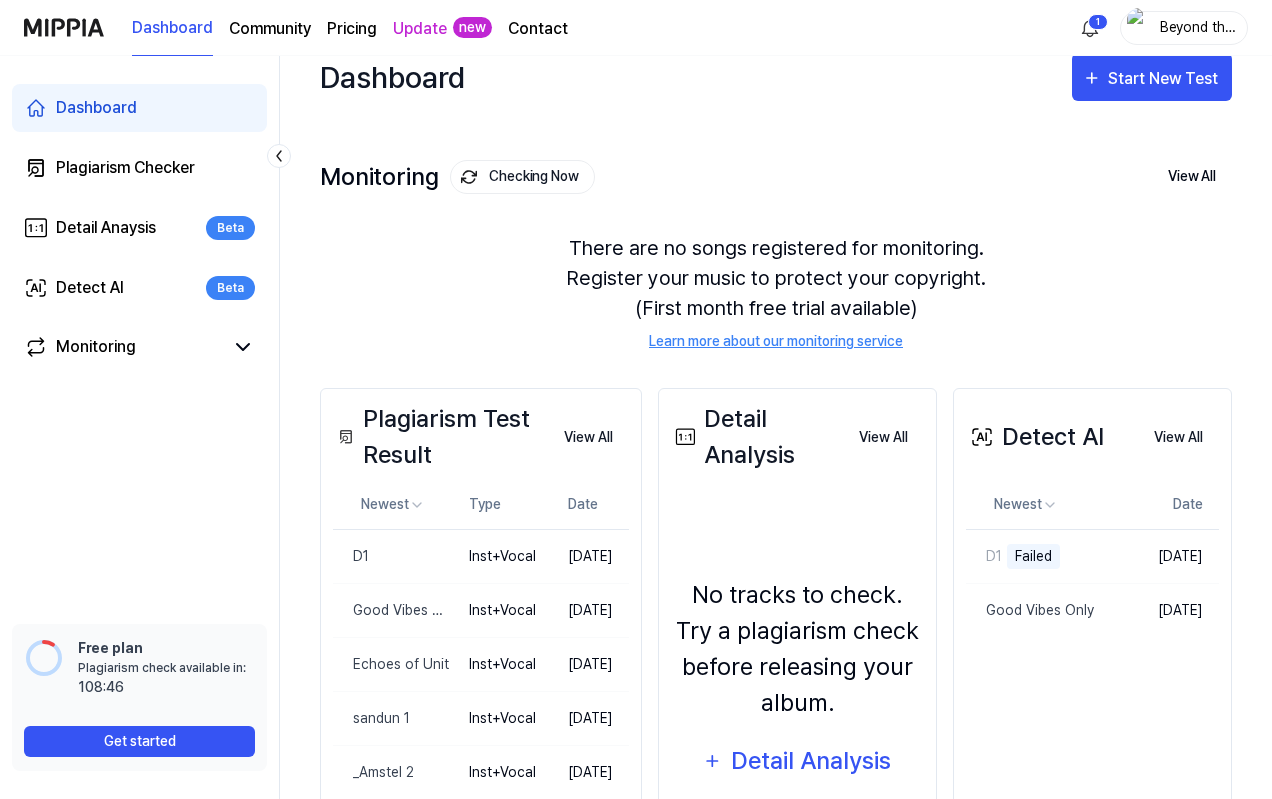 scroll, scrollTop: 100, scrollLeft: 0, axis: vertical 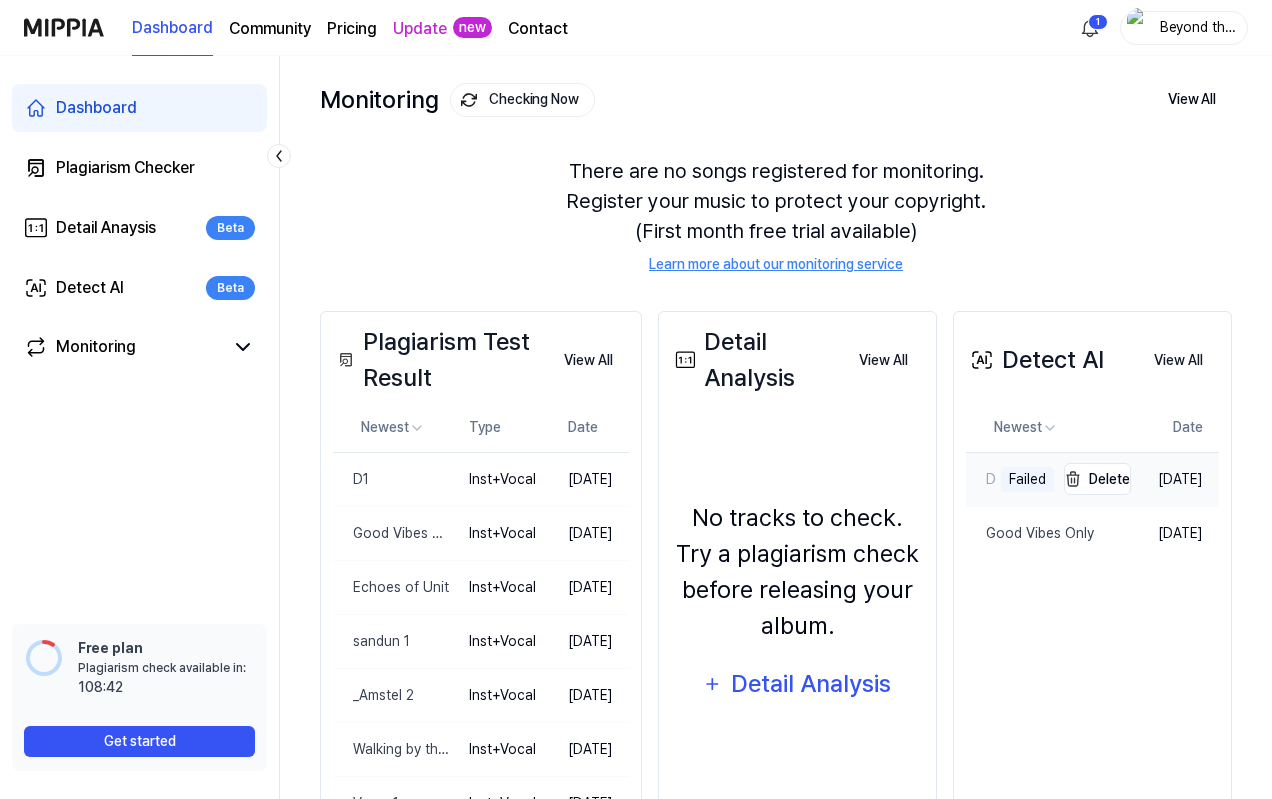 click on "Failed" at bounding box center (1027, 479) 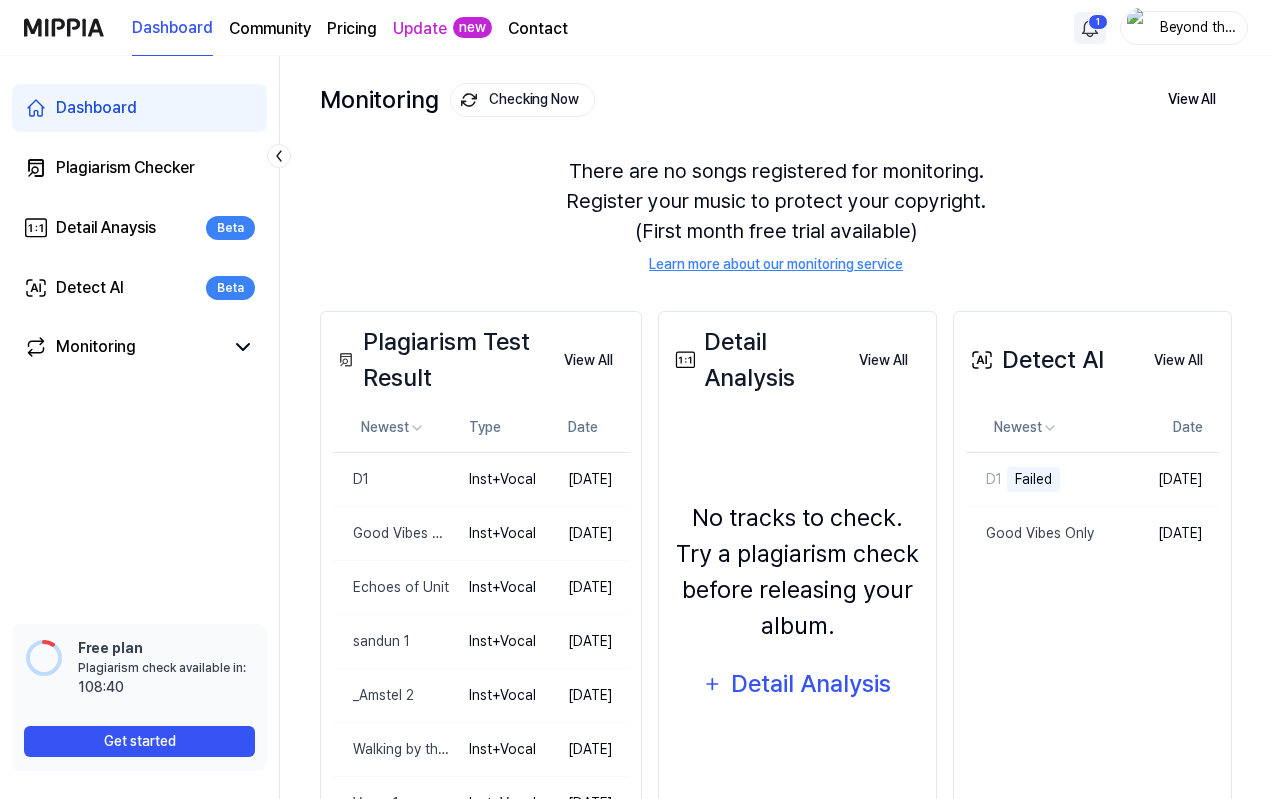 click on "Dashboard Community Pricing Update new Contact 1 Beyond the Screen Dashboard Plagiarism Checker Detail Anaysis Beta Detect AI Beta Monitoring 📋  Feedback How was your experience with the plagiarism test? We'd love to hear your  feedback Free plan Plagiarism check available in:  available in:      108:40 Get started Dashboard Start New Test Monitoring Checking Now View All Monitoring There are no songs registered for monitoring.
Register your music to protect your copyright.
(First month free trial available) Learn more about our monitoring service Plagiarism Test Result View All Plagiarism Test Result Newest Type Date D1 Delete Inst+Vocal [DATE] Good Vibes Only Delete Inst+Vocal [DATE] Echoes of Unit Delete Inst+Vocal [DATE] sandun 1 Delete Inst+Vocal [DATE] _Amstel 2 Delete Inst+Vocal [DATE] Walking by the Amstel, under city lights Delete Inst+Vocal [DATE] Verse 1 Delete Inst+Vocal [DATE] Present Moment Delete Inst+Vocal [DATE] Anthem of the Brave Delete Inst+Vocal" at bounding box center [636, 299] 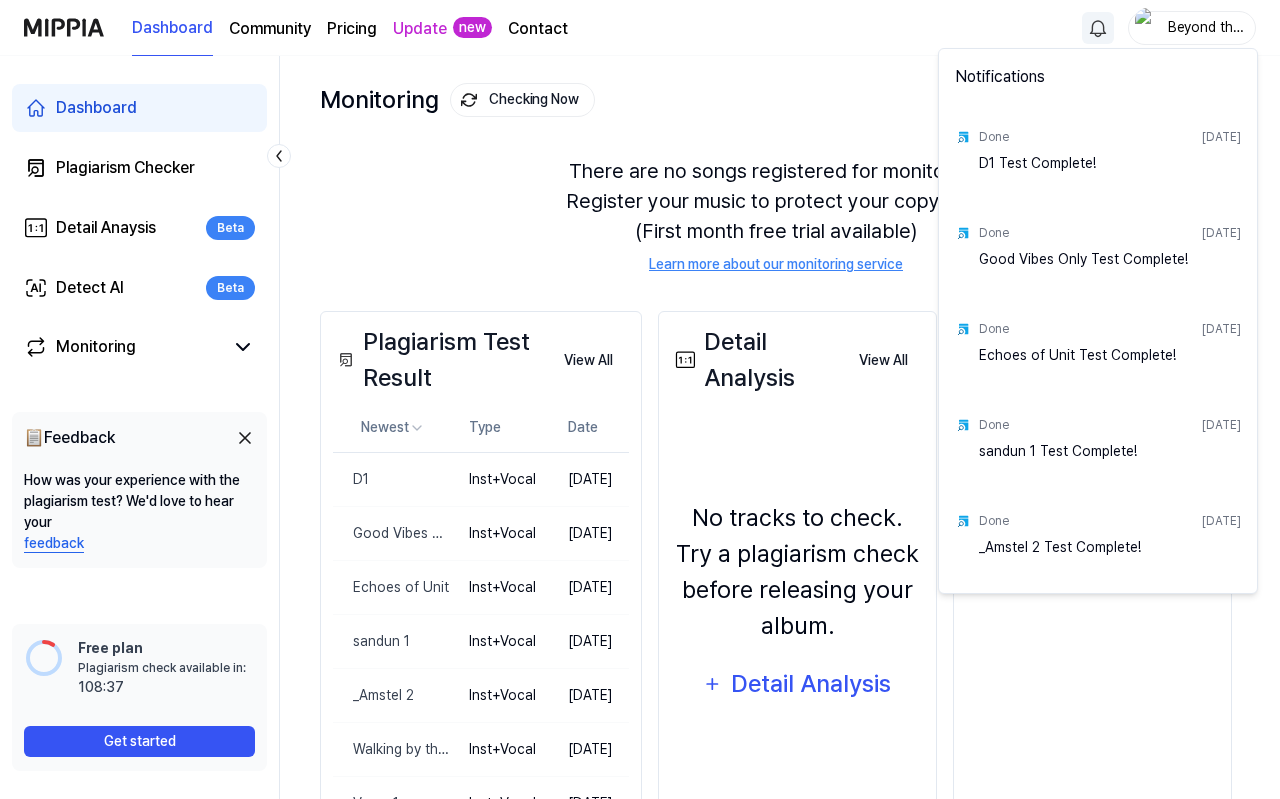 click on "Dashboard Community Pricing Update new Contact Beyond the Screen Dashboard Plagiarism Checker Detail Anaysis Beta Detect AI Beta Monitoring 📋  Feedback How was your experience with the plagiarism test? We'd love to hear your  feedback Free plan Plagiarism check available in:  available in:      108:37 Get started Dashboard Start New Test Monitoring Checking Now View All Monitoring There are no songs registered for monitoring.
Register your music to protect your copyright.
(First month free trial available) Learn more about our monitoring service Plagiarism Test Result View All Plagiarism Test Result Newest Type Date D1 Delete Inst+Vocal [DATE] Good Vibes Only Delete Inst+Vocal [DATE] Echoes of Unit Delete Inst+Vocal [DATE] sandun 1 Delete Inst+Vocal [DATE] _Amstel 2 Delete Inst+Vocal [DATE] Walking by the Amstel, under city lights Delete Inst+Vocal [DATE] Verse 1 Delete Inst+Vocal [DATE] Present Moment Delete Inst+Vocal [DATE] Anthem of the Brave Delete Inst+Vocal D1" at bounding box center [640, 299] 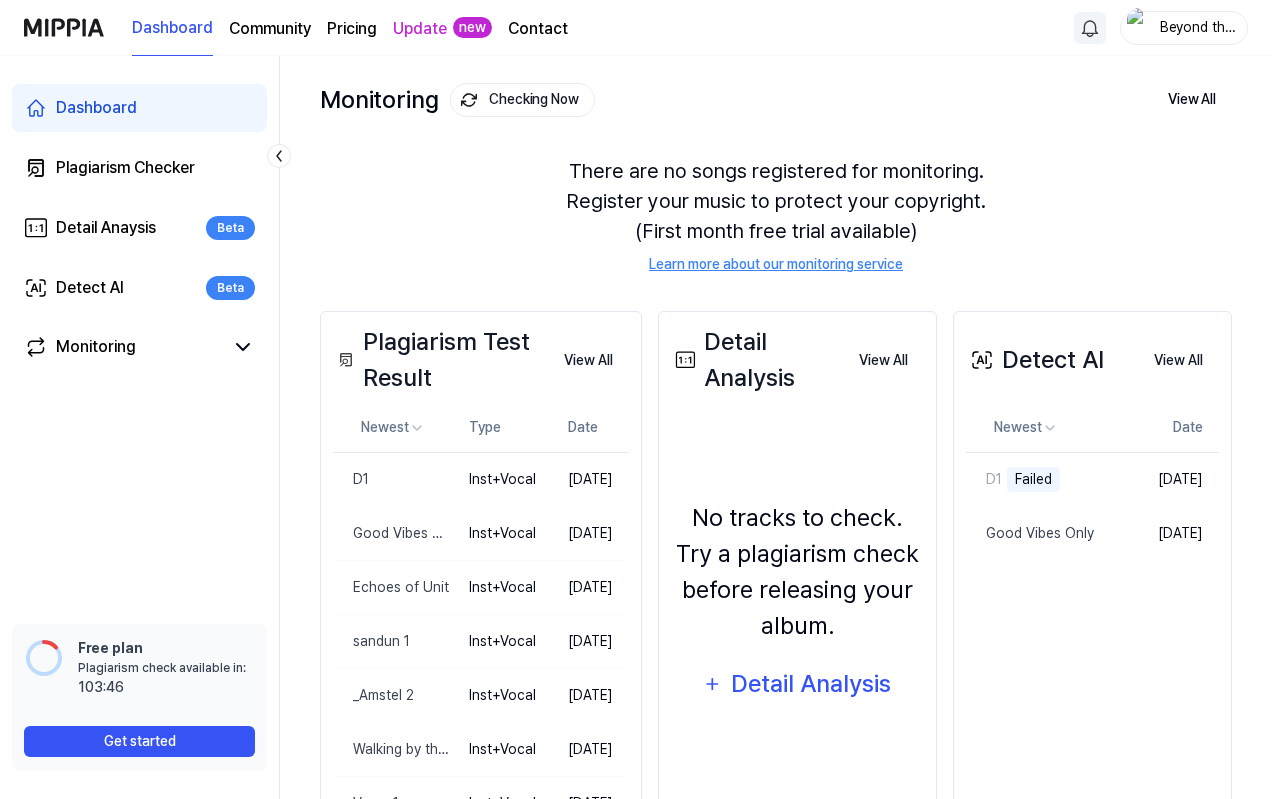click on "Pricing" at bounding box center (352, 29) 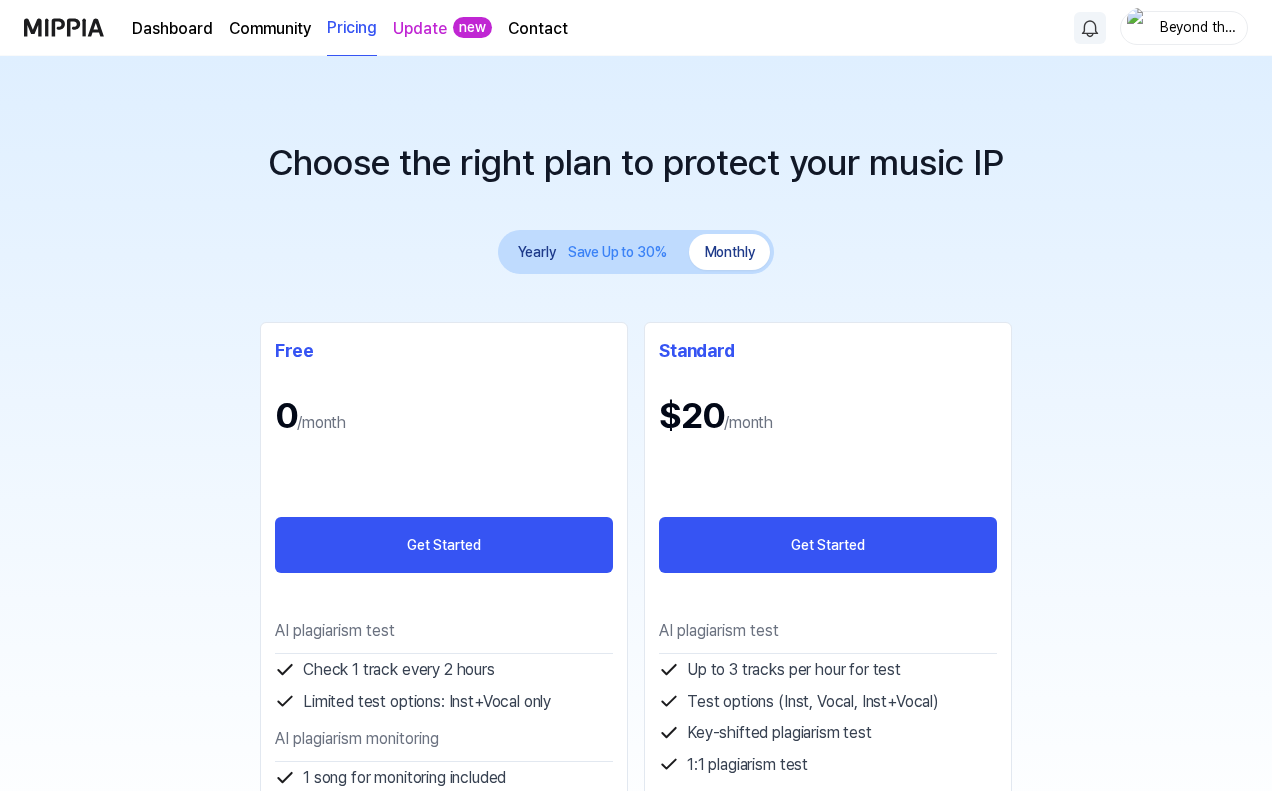 scroll, scrollTop: 100, scrollLeft: 0, axis: vertical 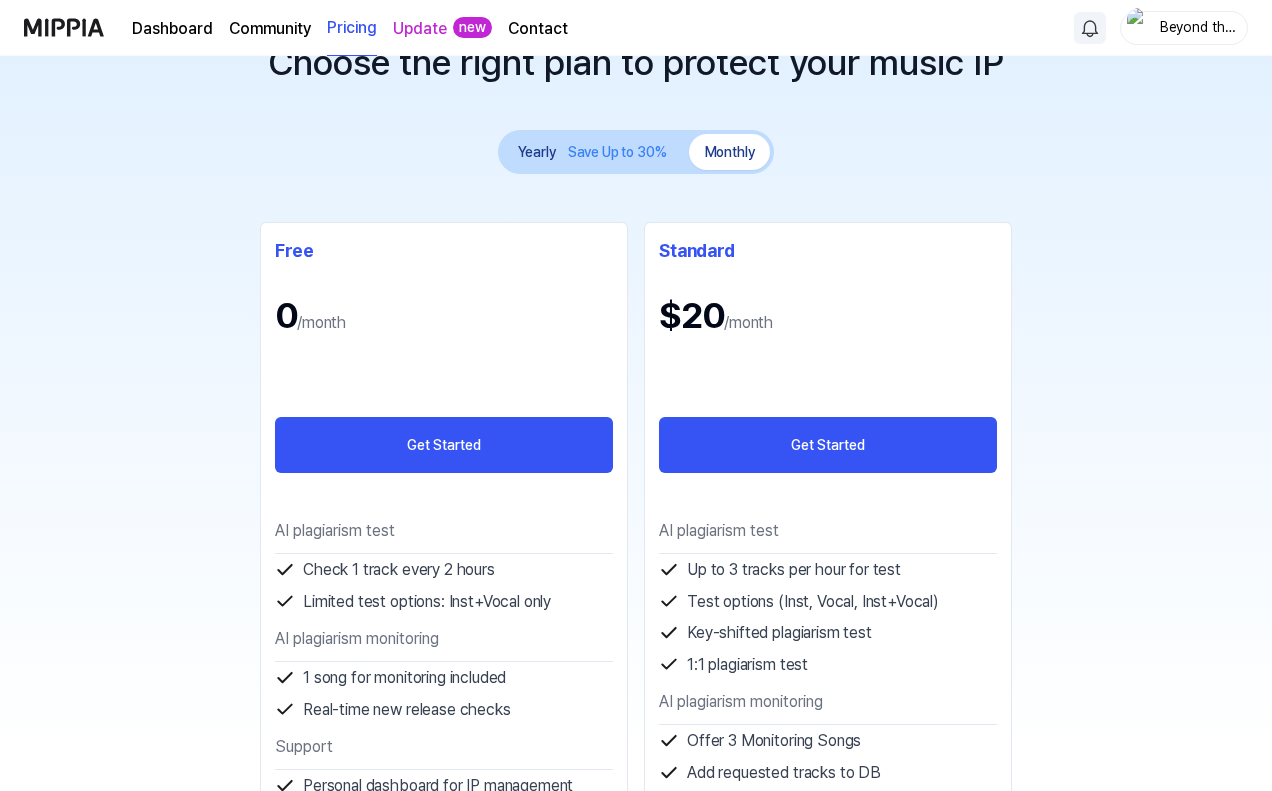click on "Monthly" at bounding box center (730, 152) 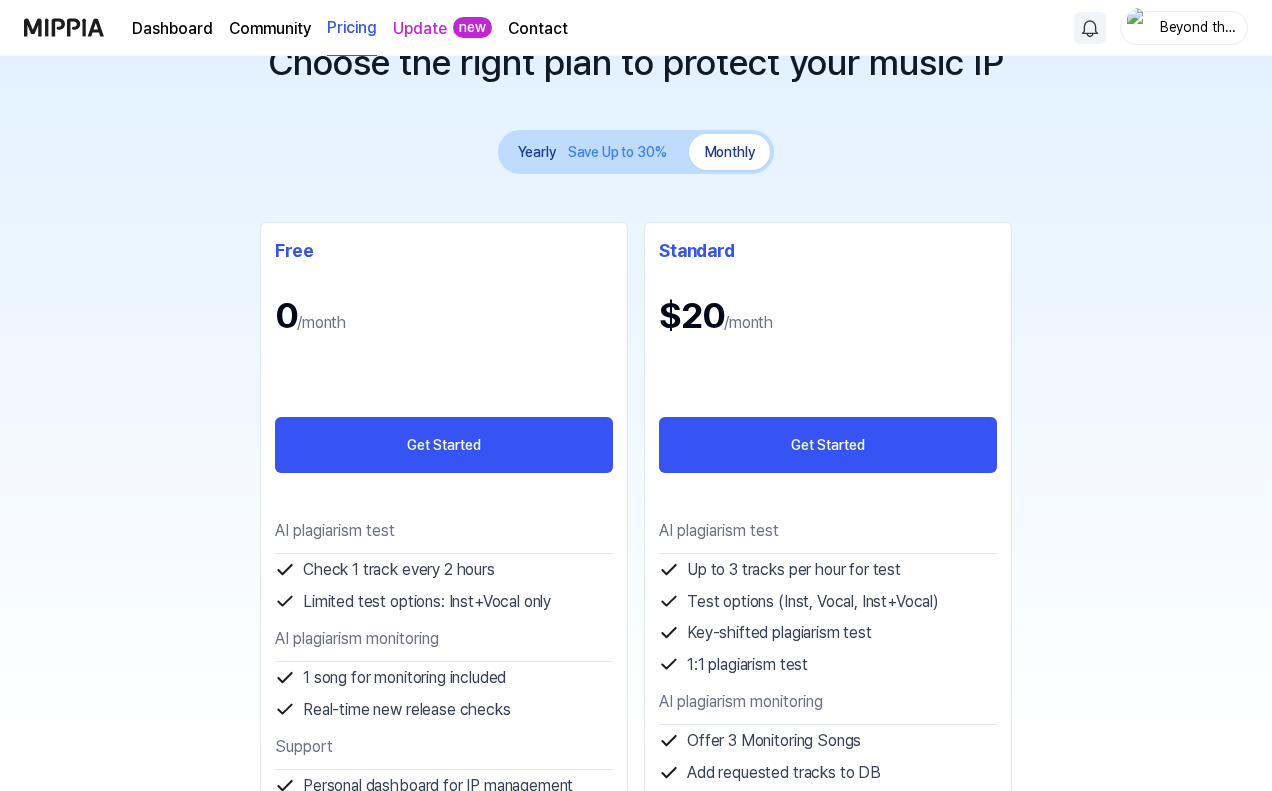 click on "Monthly" at bounding box center [730, 152] 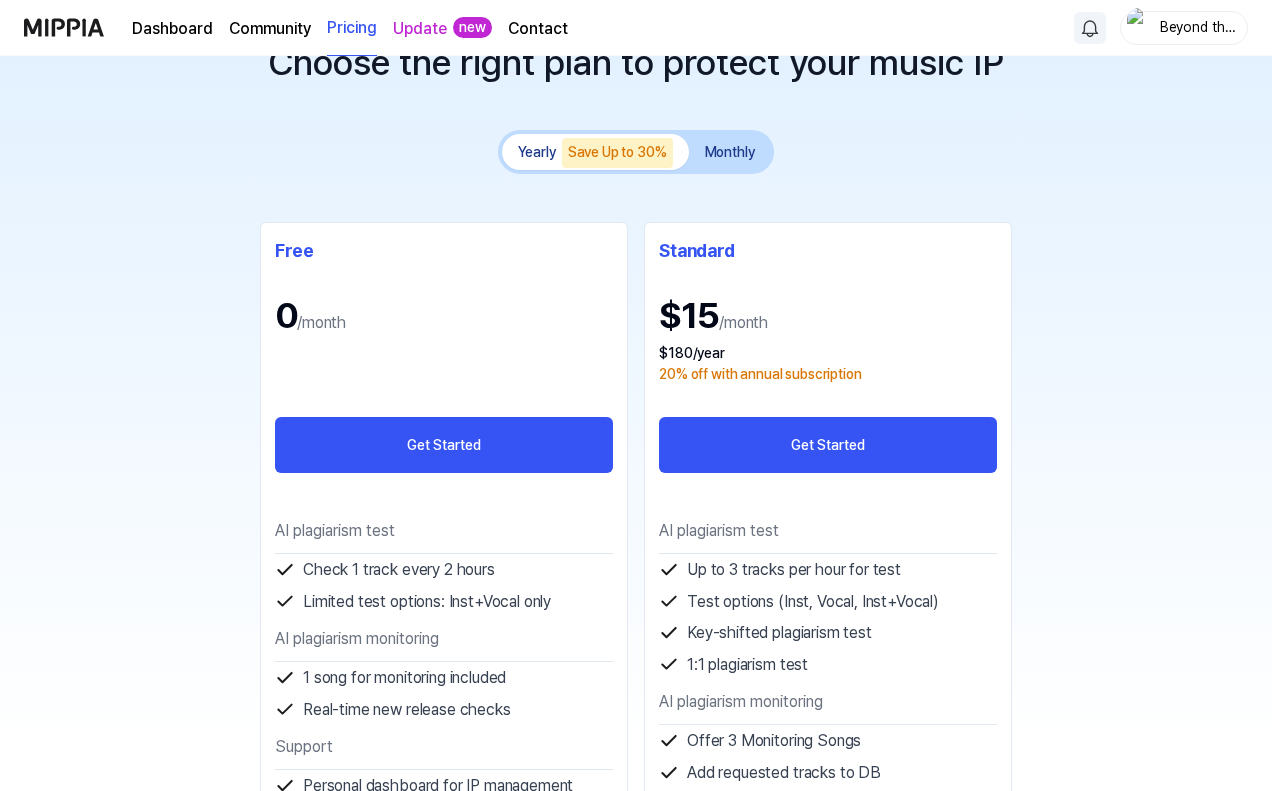 click on "Yearly Save Up to 30% Monthly" at bounding box center [636, 152] 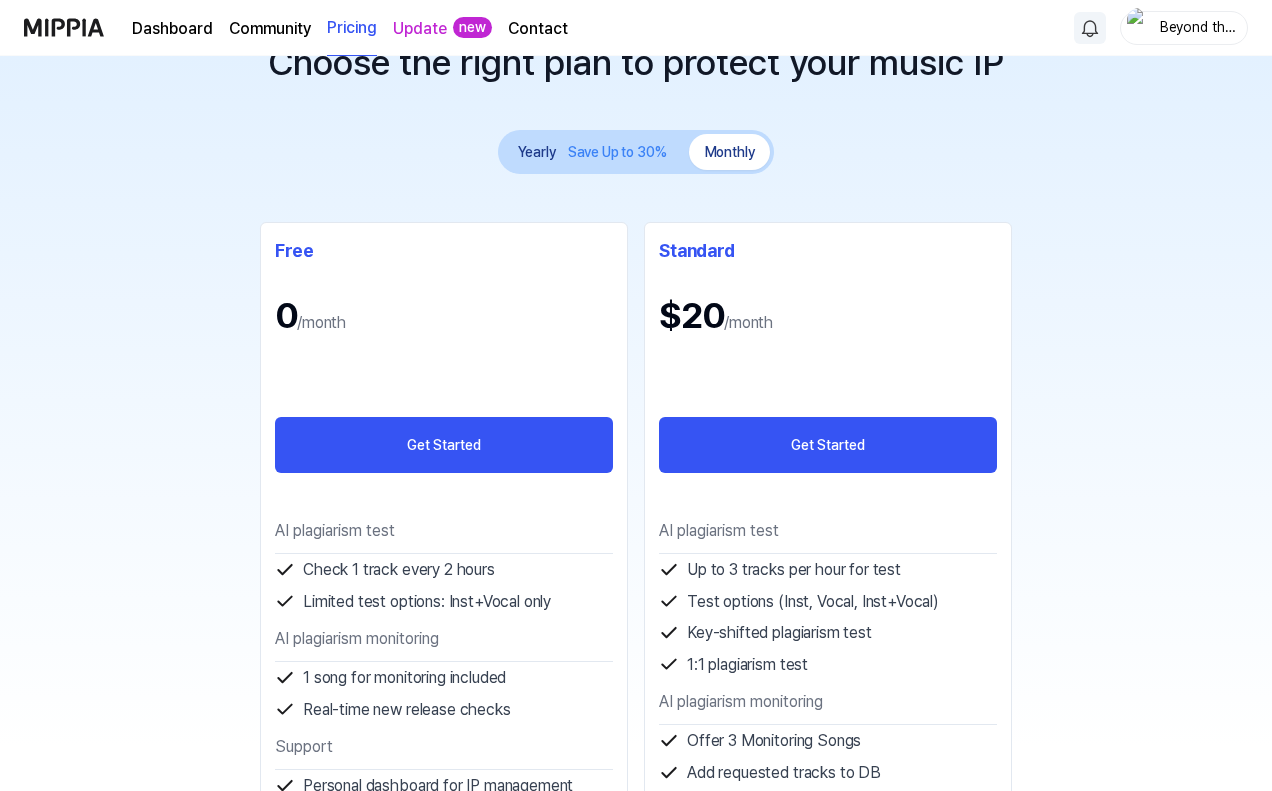 click on "Dashboard" at bounding box center [172, 29] 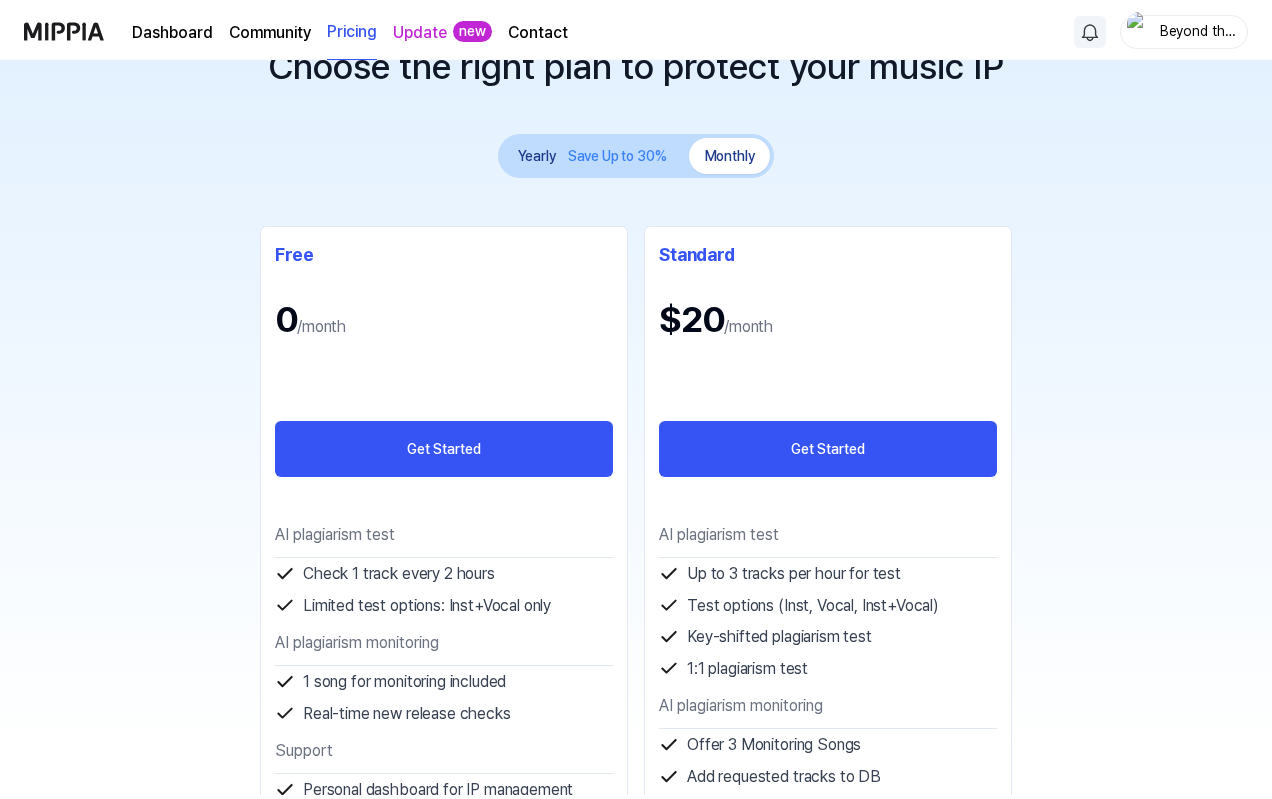 scroll, scrollTop: 0, scrollLeft: 0, axis: both 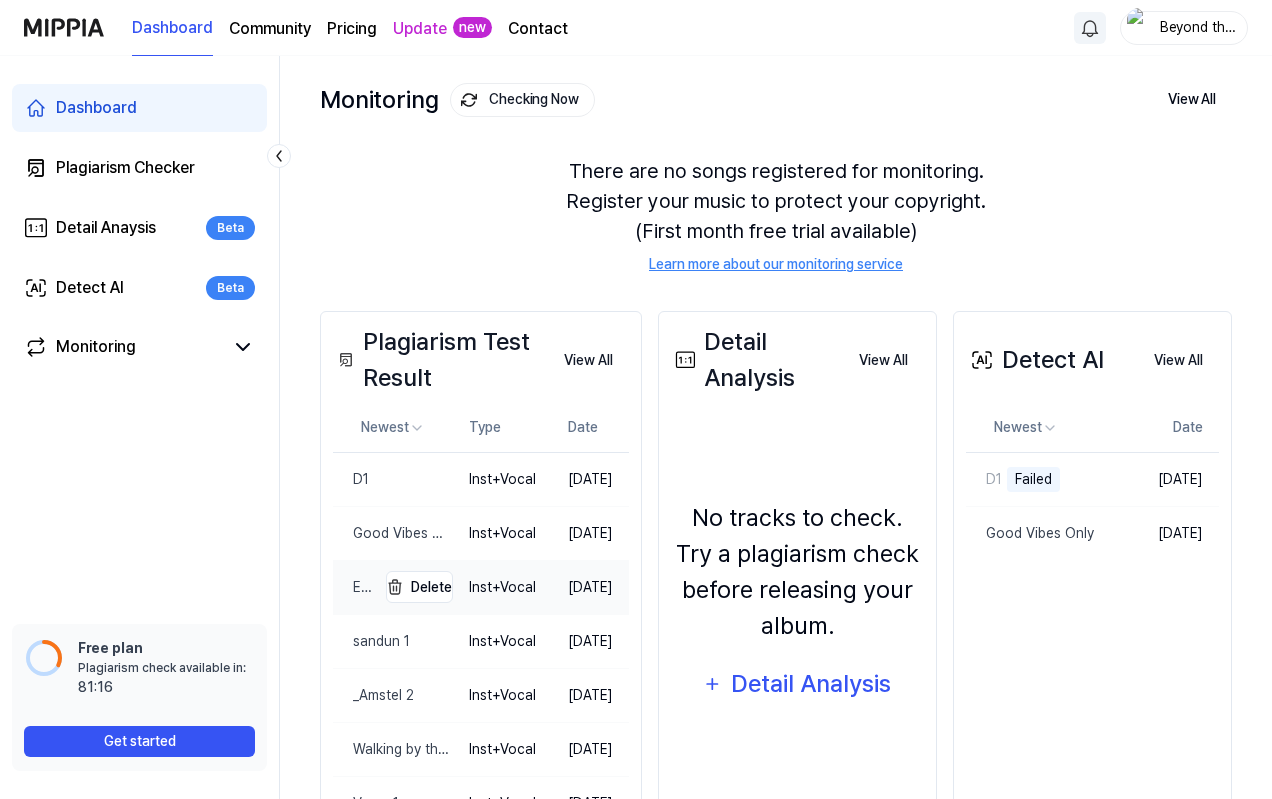 click on "Echoes of Unit" at bounding box center (354, 587) 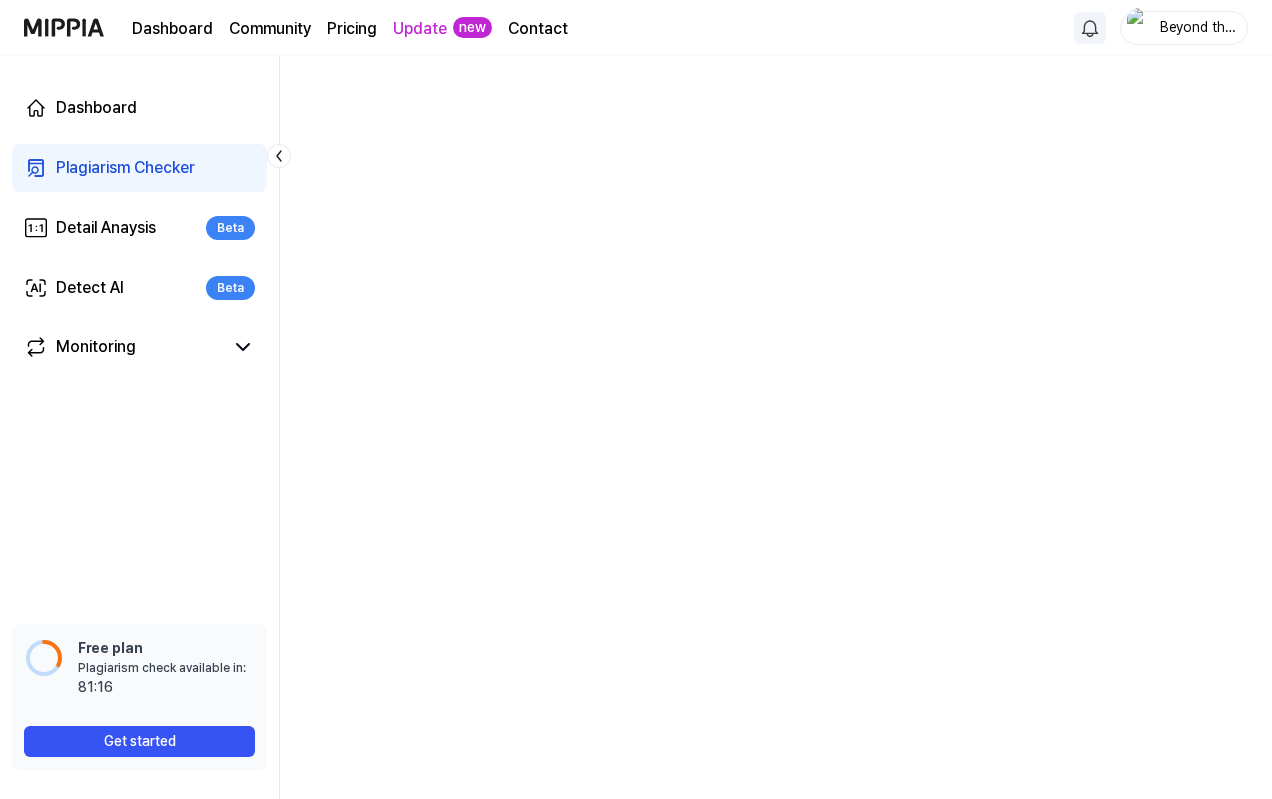 scroll, scrollTop: 0, scrollLeft: 0, axis: both 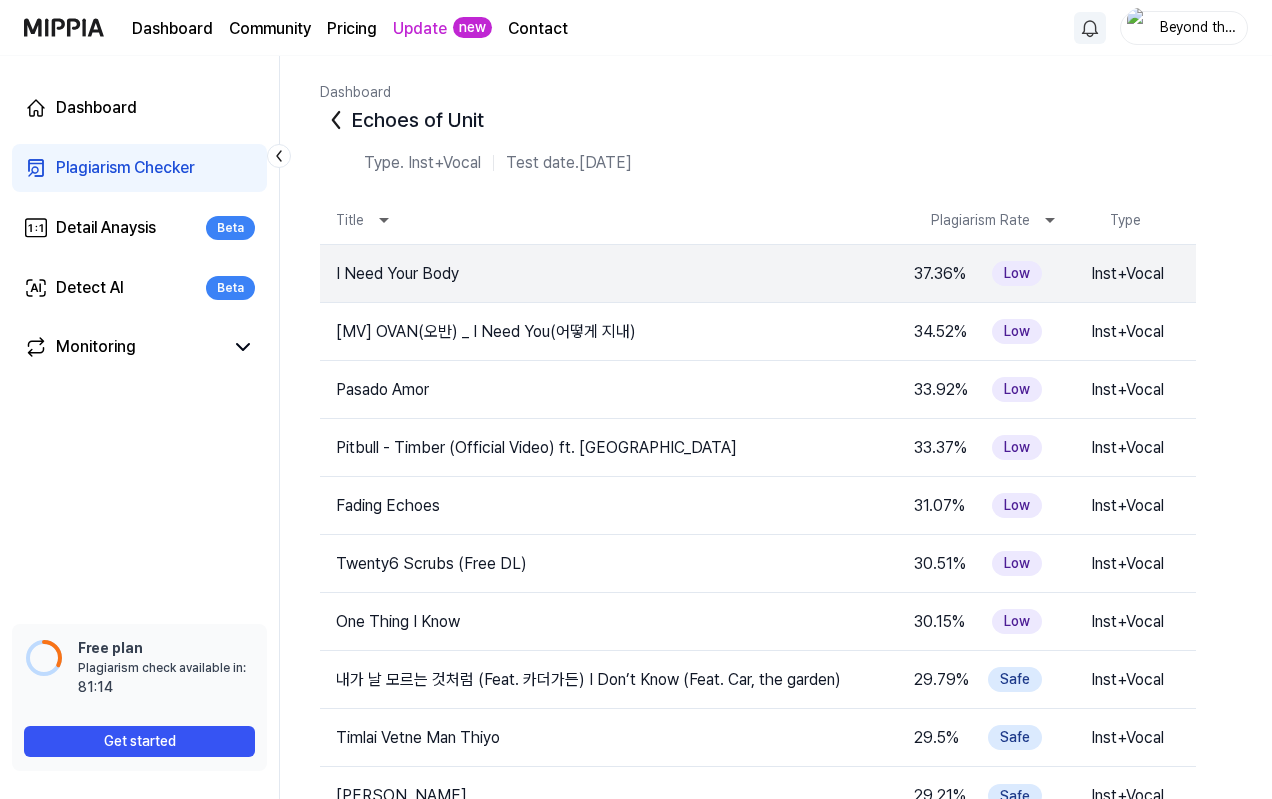 click 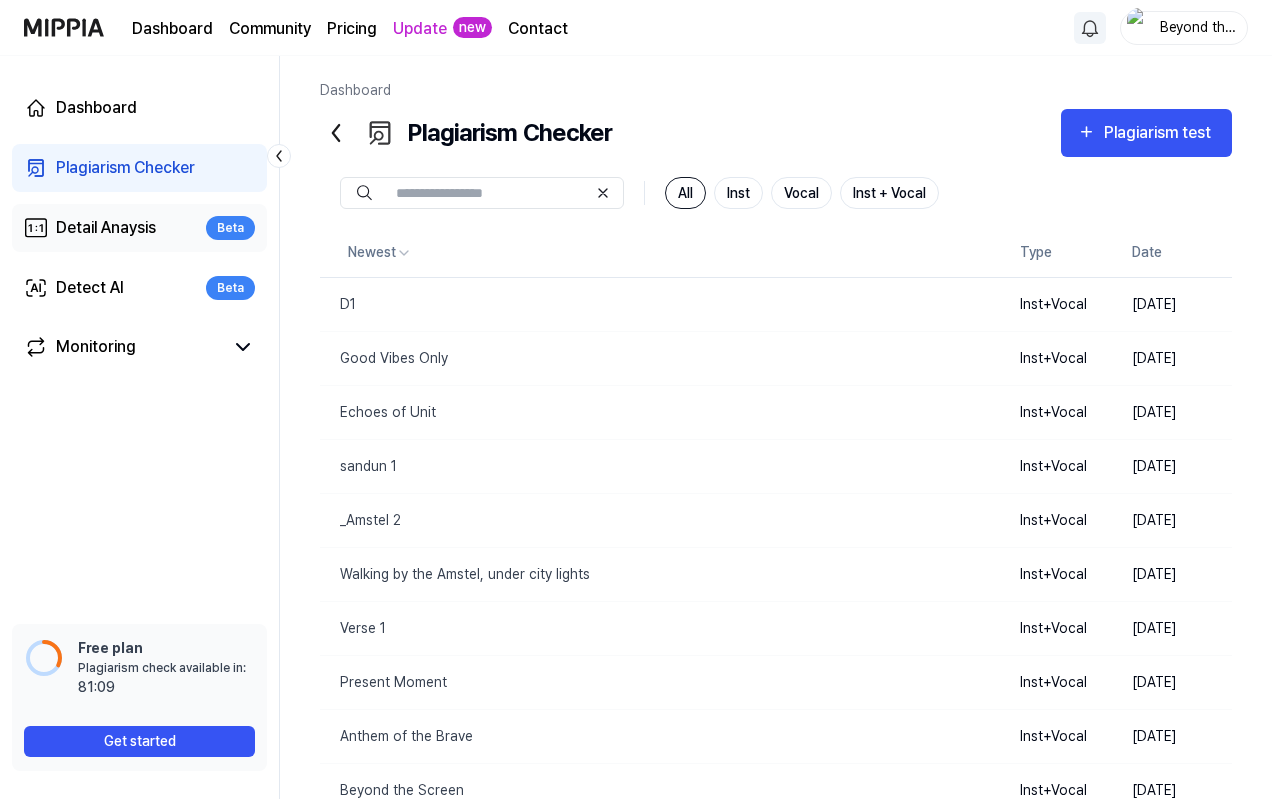click on "Detail Anaysis Beta" at bounding box center (139, 228) 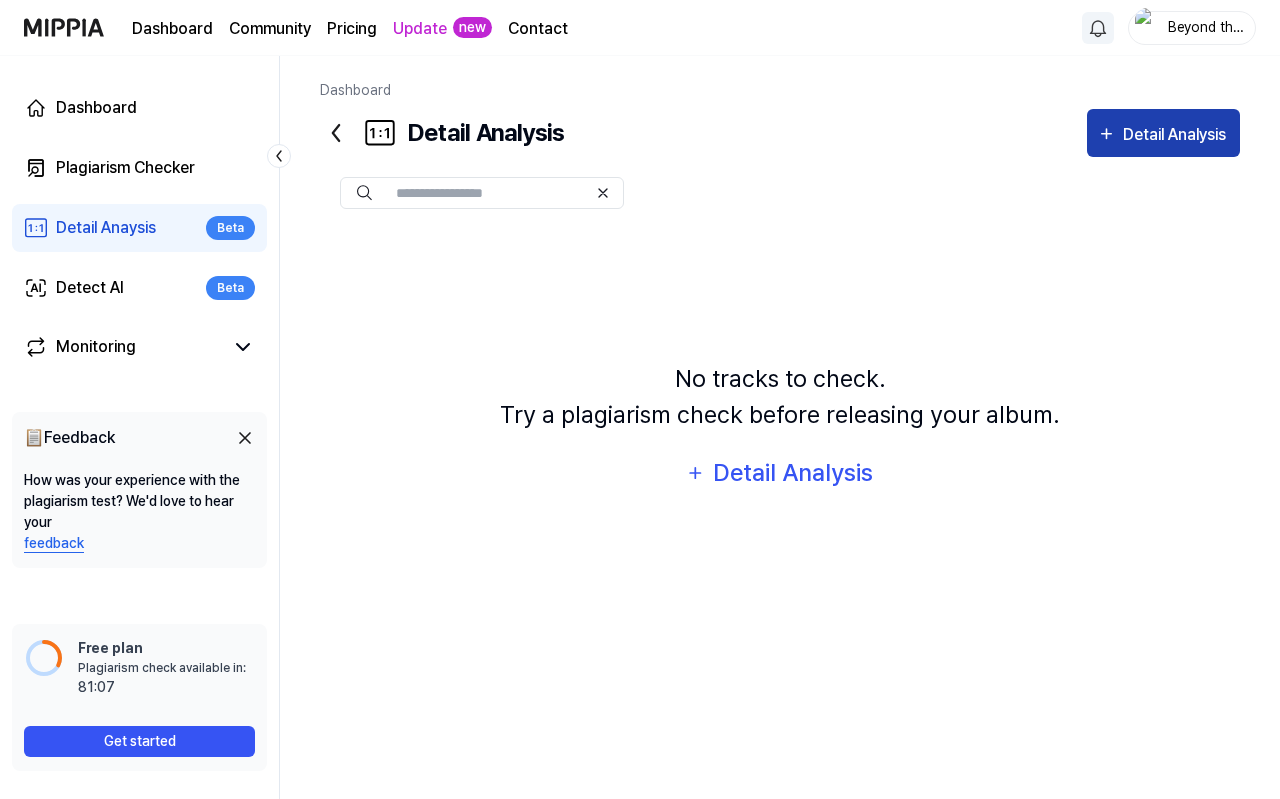 click on "Detail Analysis" at bounding box center (1177, 135) 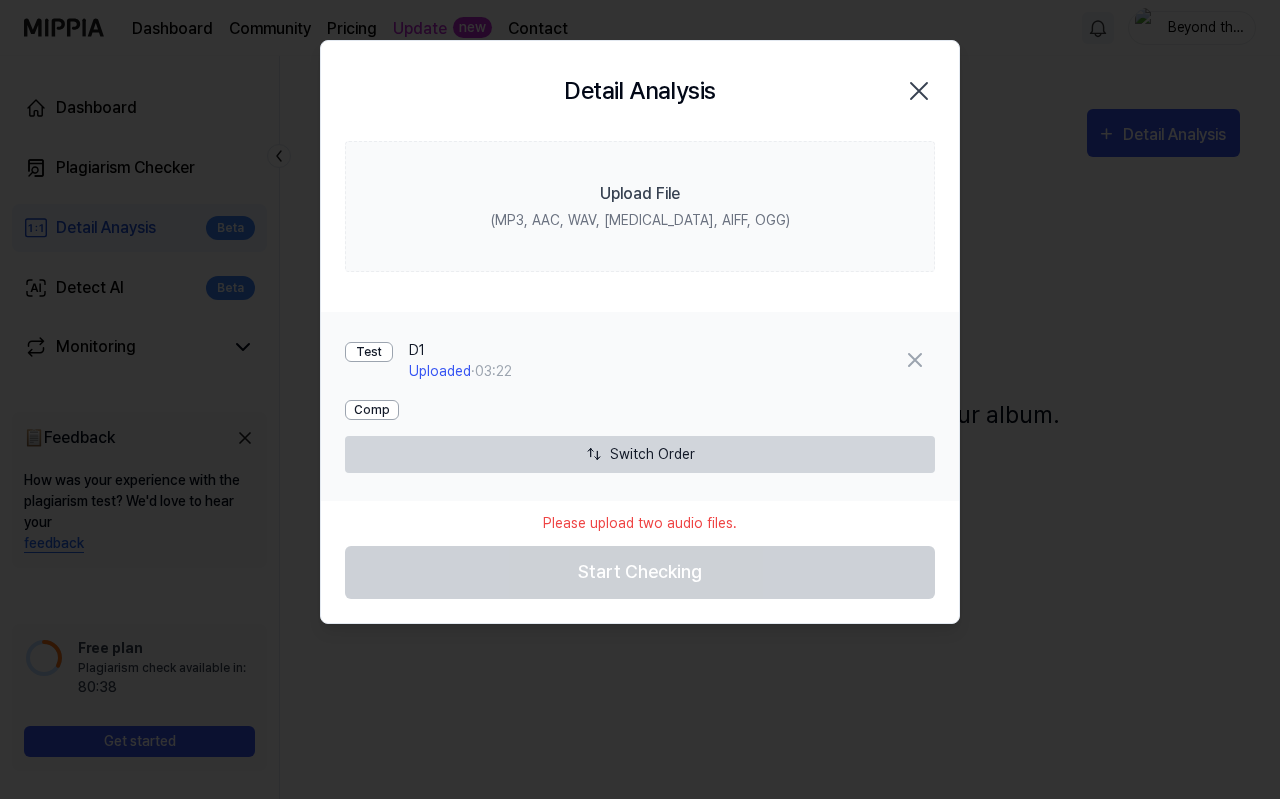 click 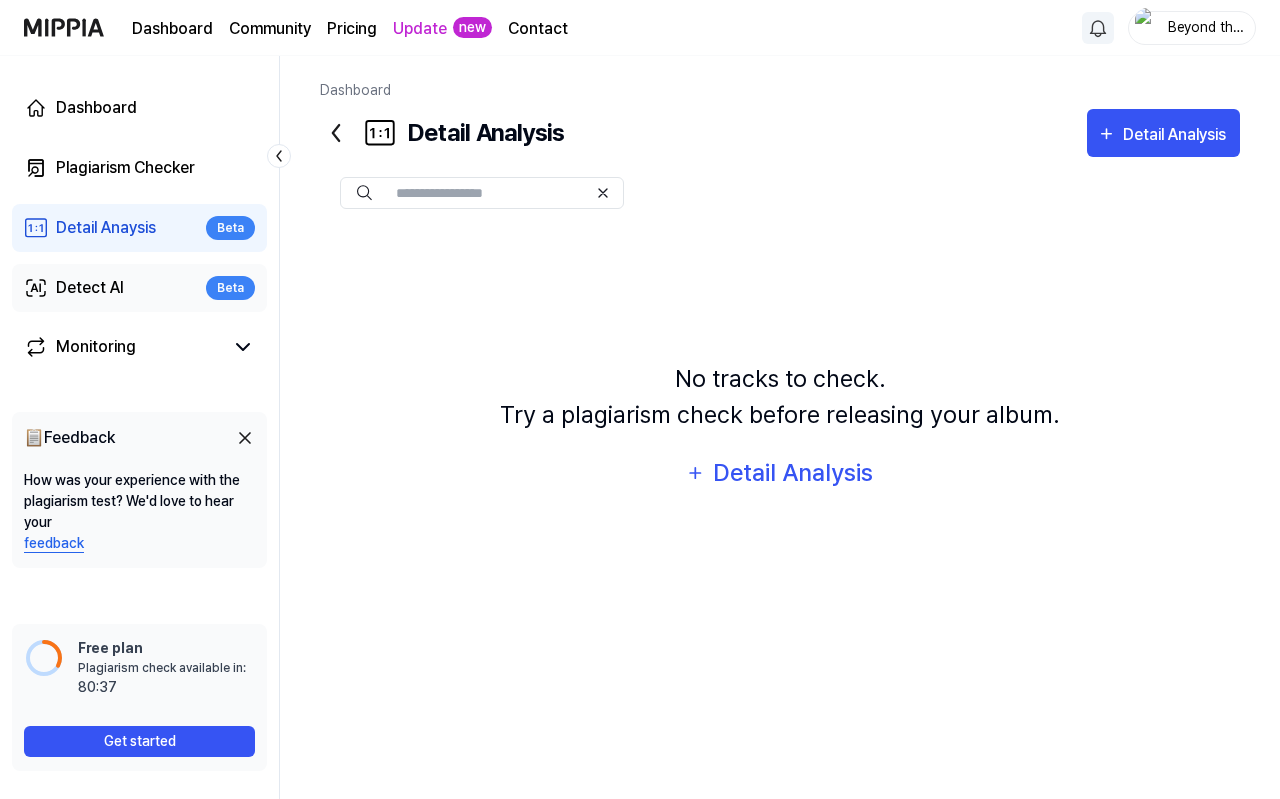 click on "Detect AI Beta" at bounding box center (139, 288) 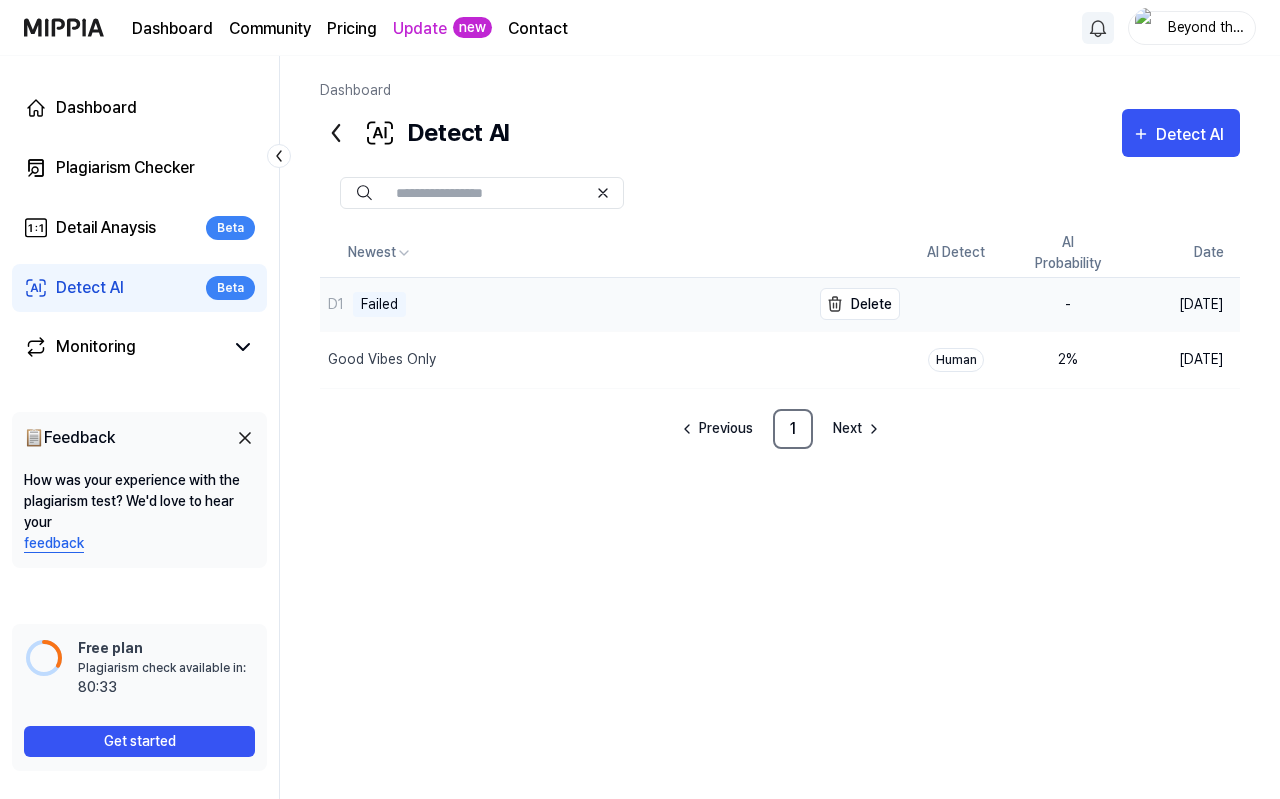 click on "D1 Failed" at bounding box center (565, 304) 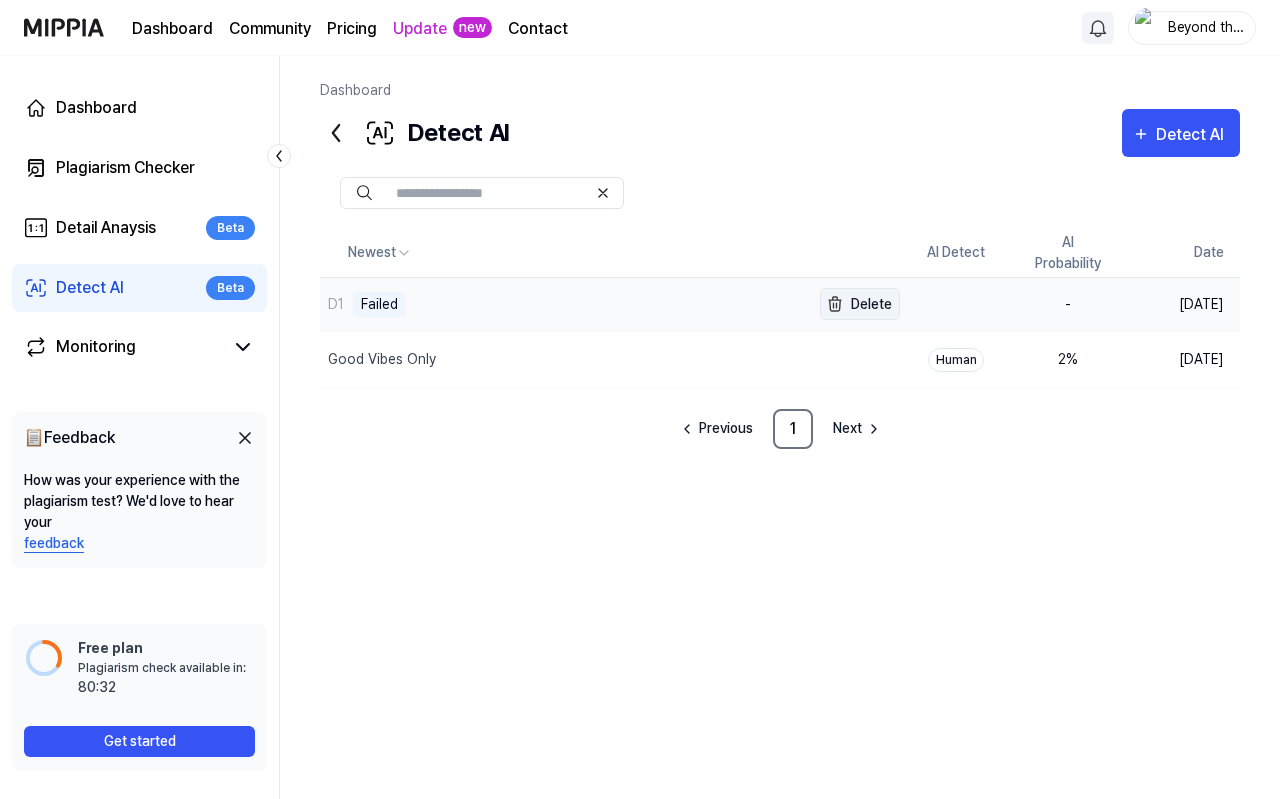 click on "Delete" at bounding box center (860, 304) 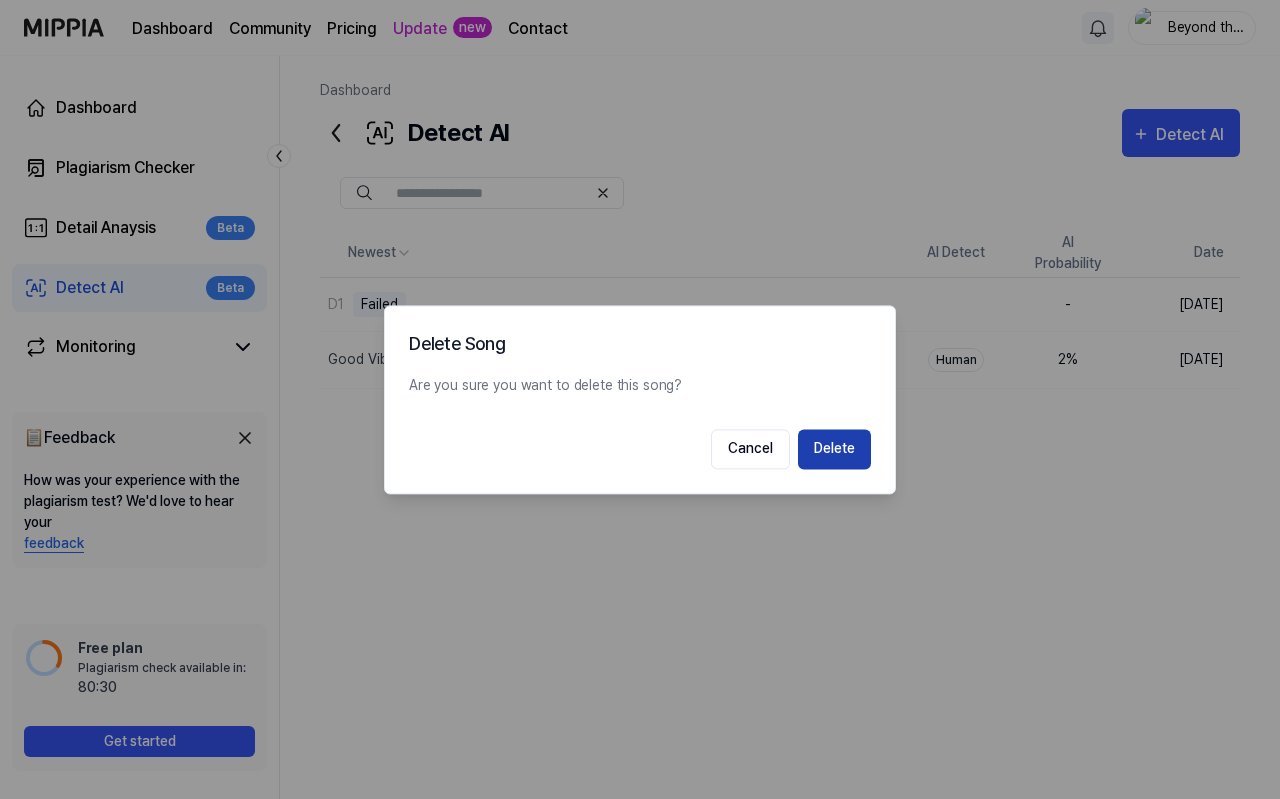 click on "Delete" at bounding box center [834, 449] 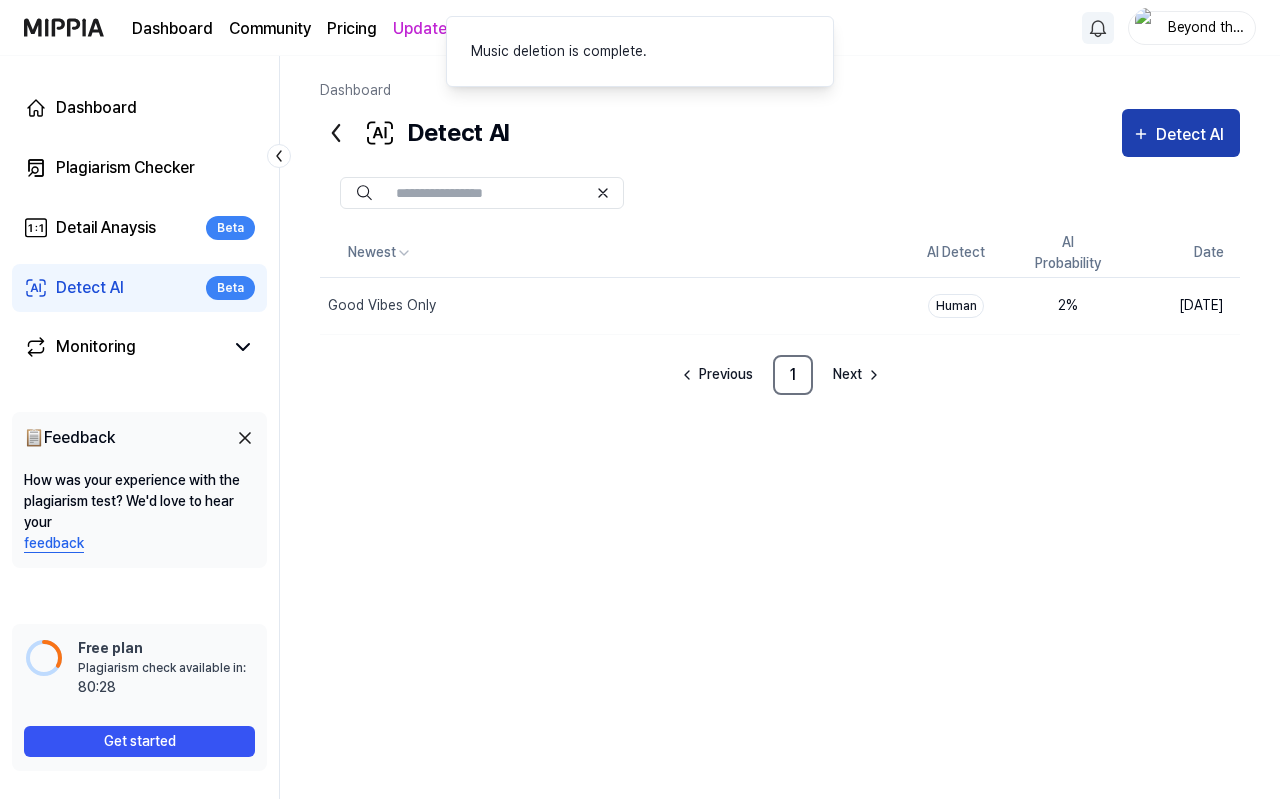 click on "Detect AI" at bounding box center (1181, 133) 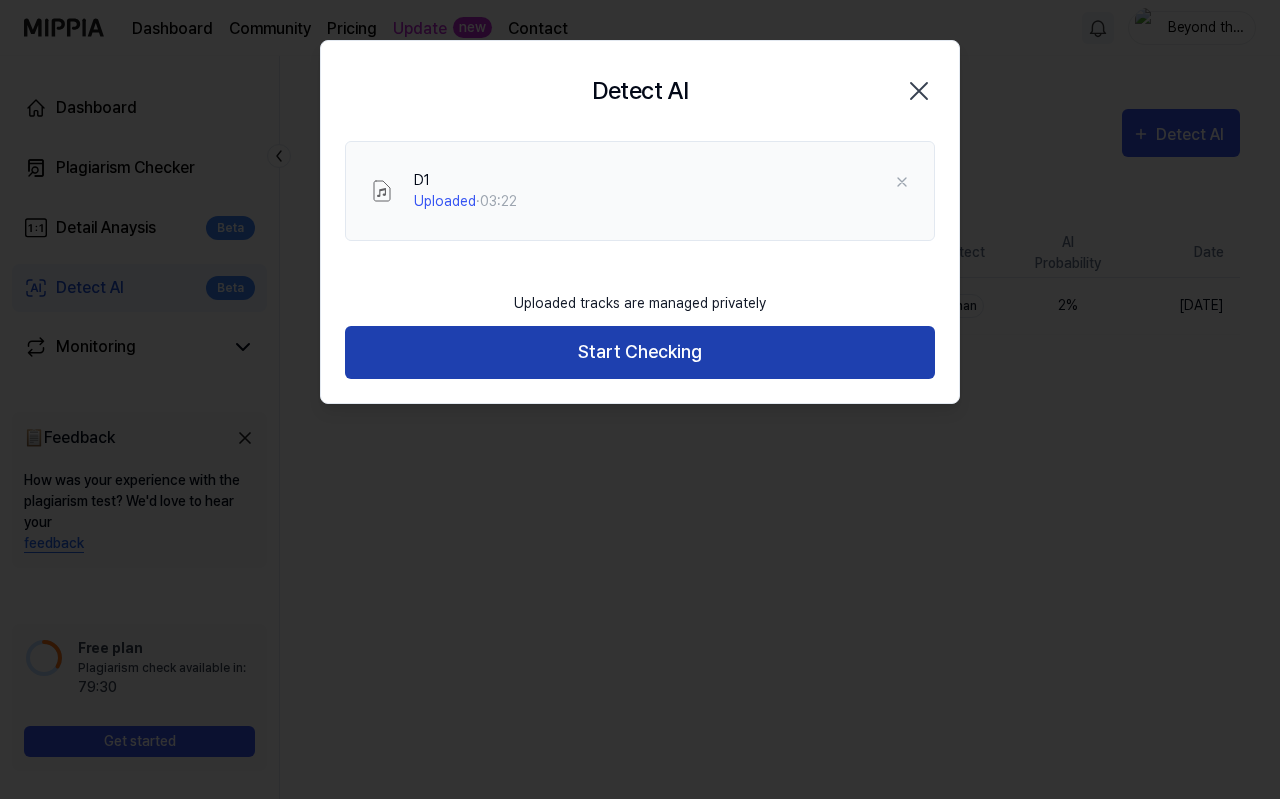 click on "Start Checking" at bounding box center (640, 352) 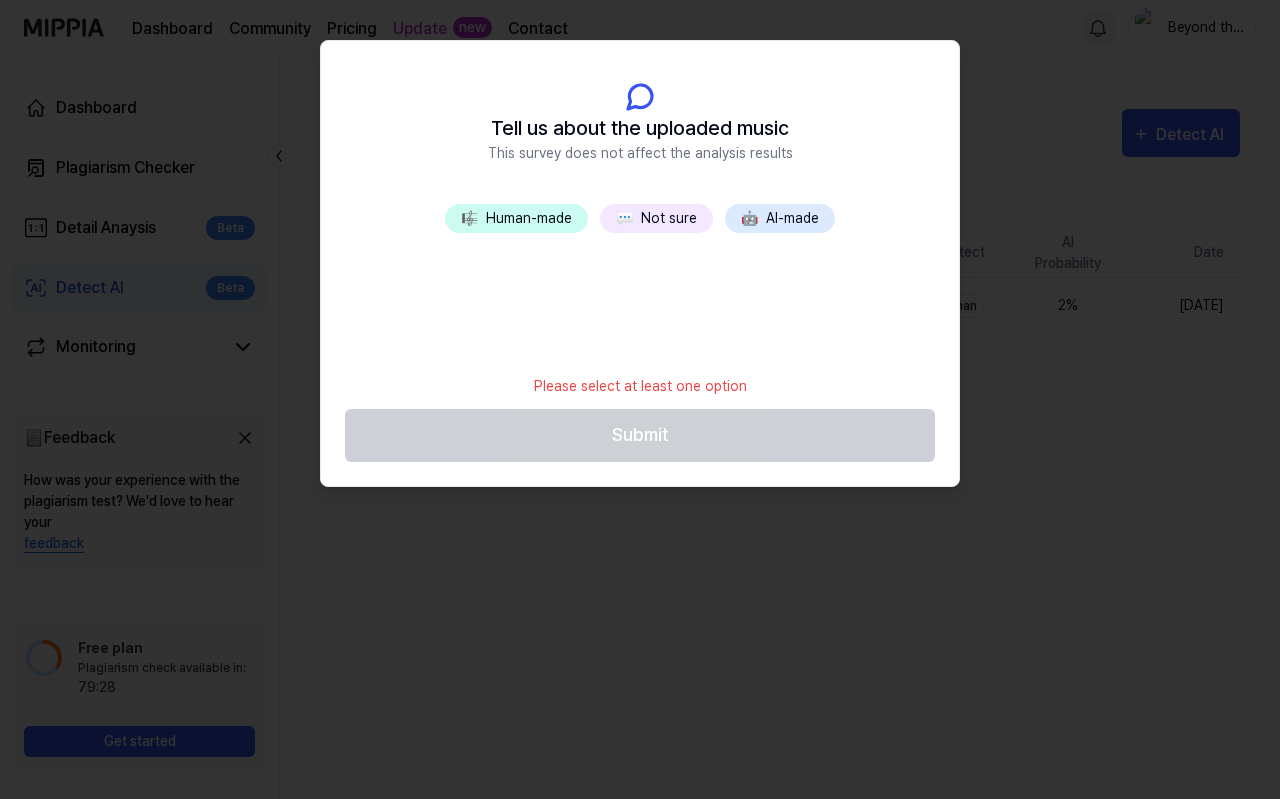 click on "💬" at bounding box center (624, 218) 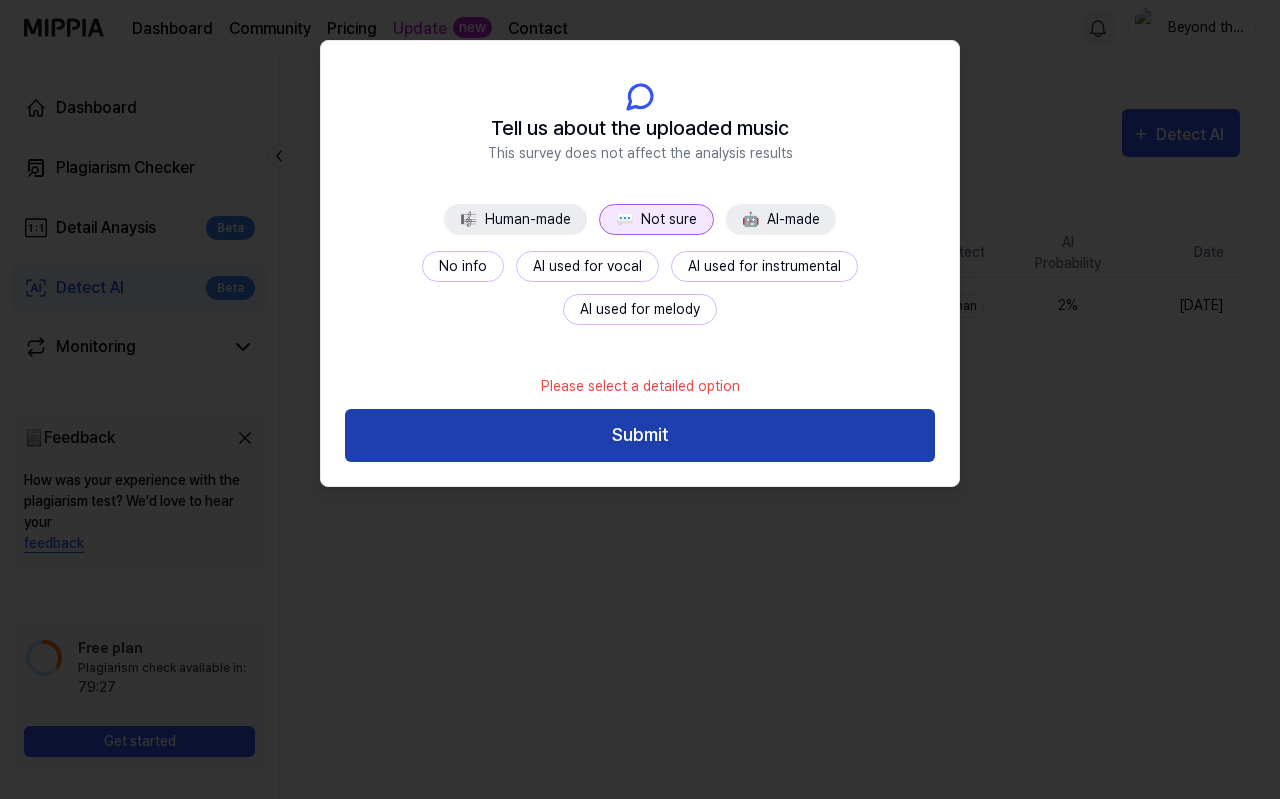 click on "Submit" at bounding box center [640, 435] 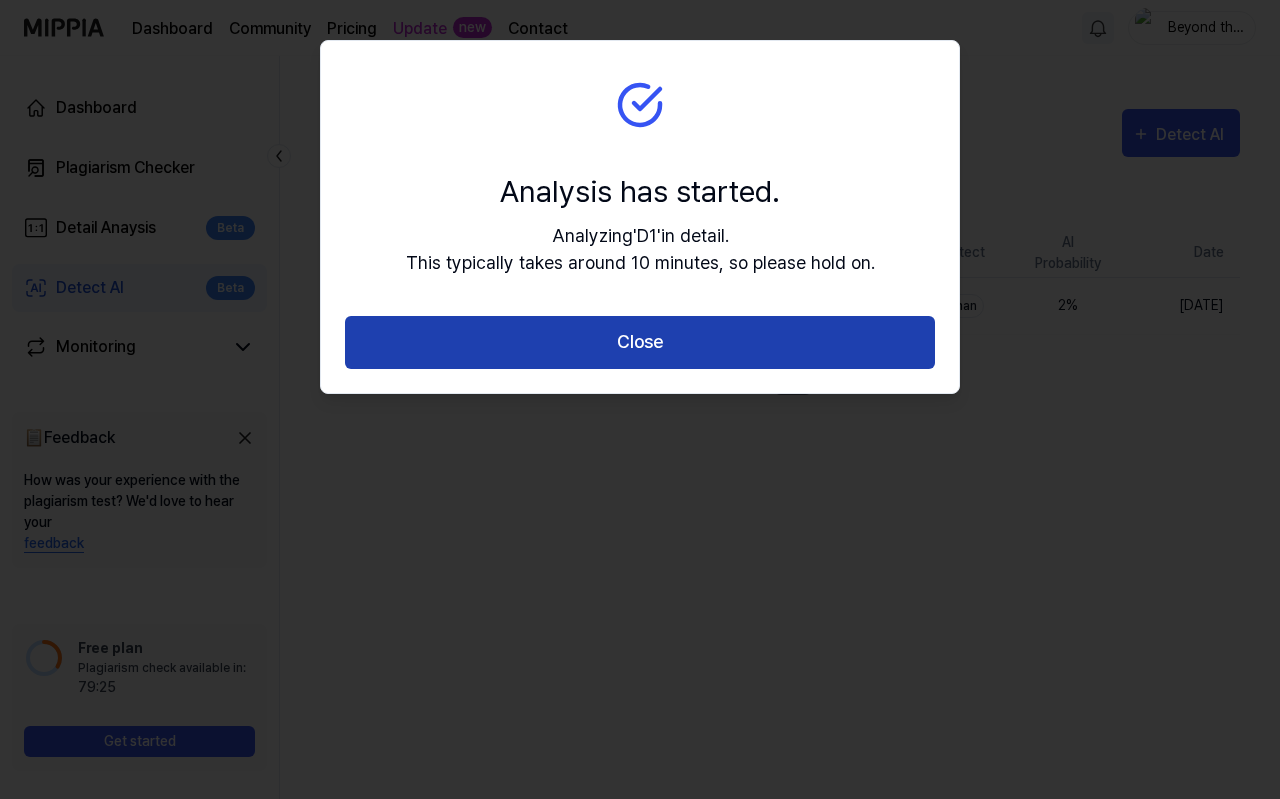 click on "Close" at bounding box center [640, 342] 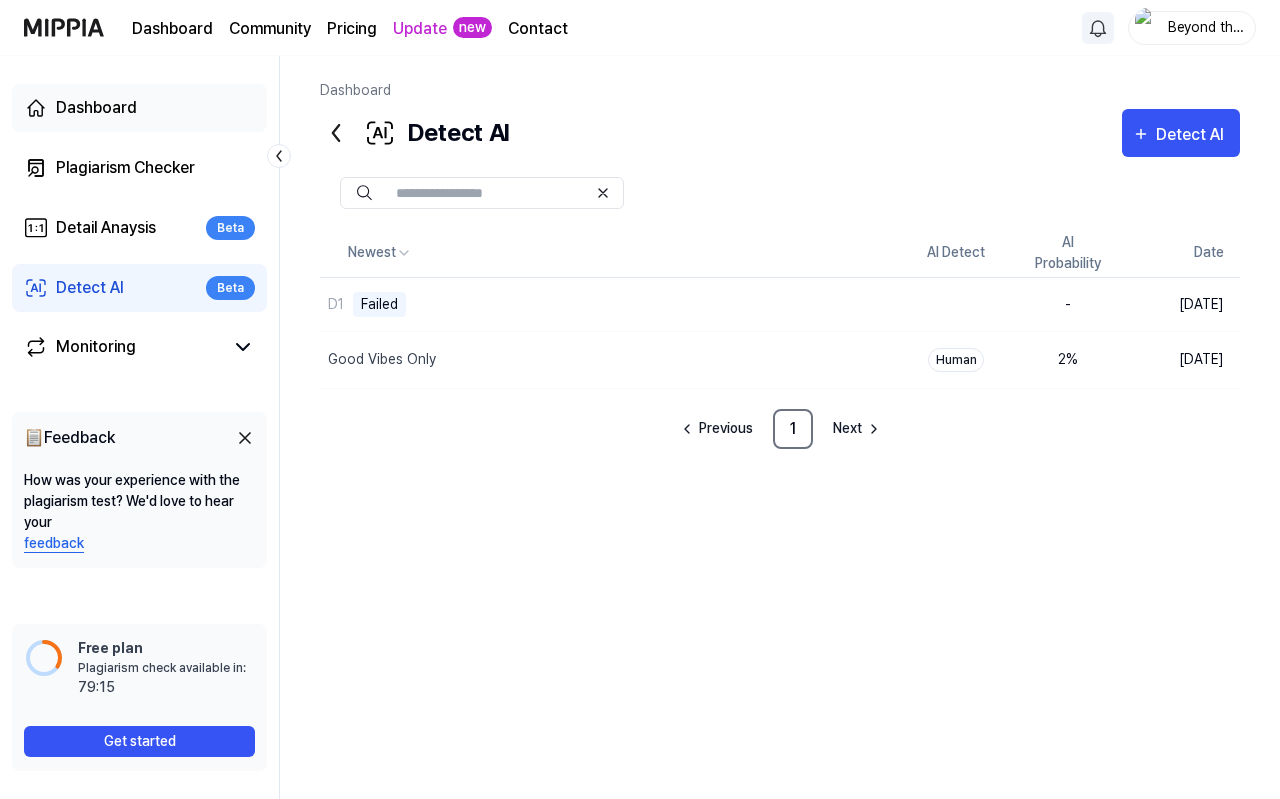 click on "Dashboard" at bounding box center [96, 108] 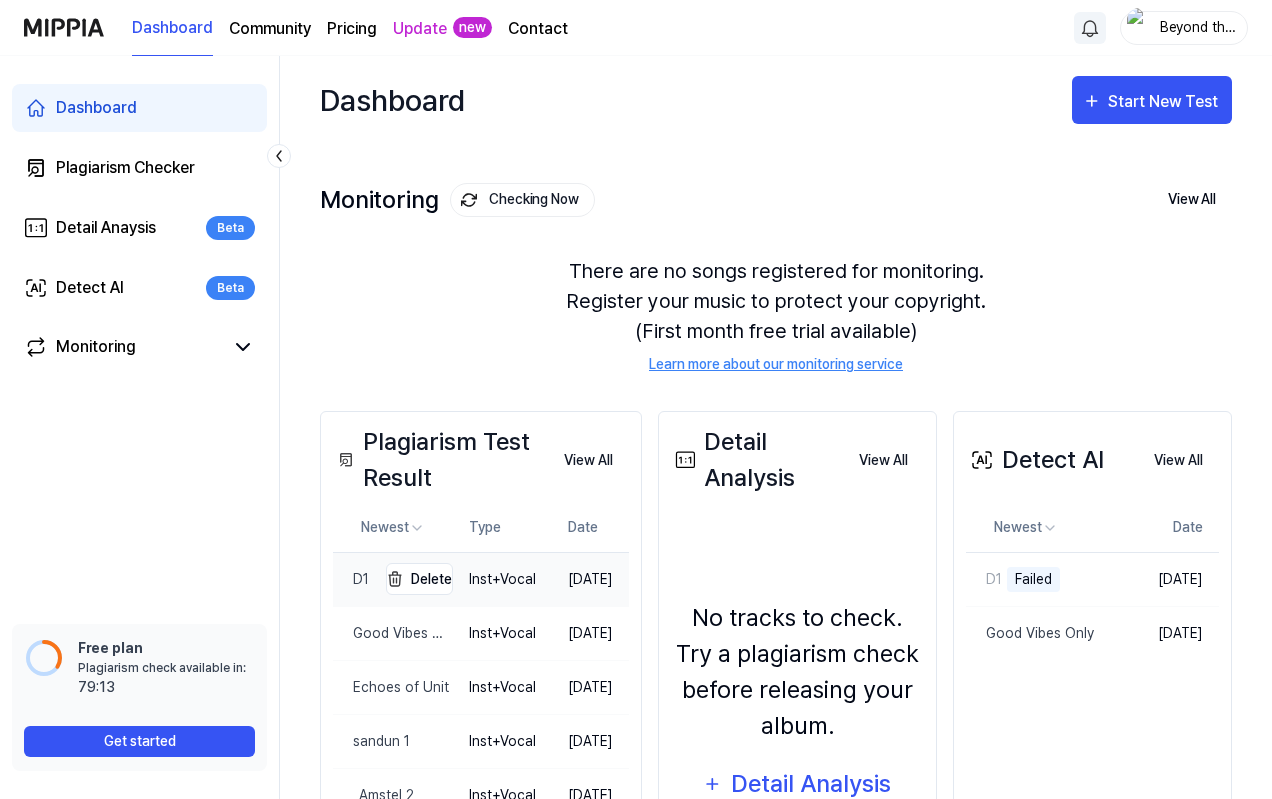 click on "D1" at bounding box center (351, 579) 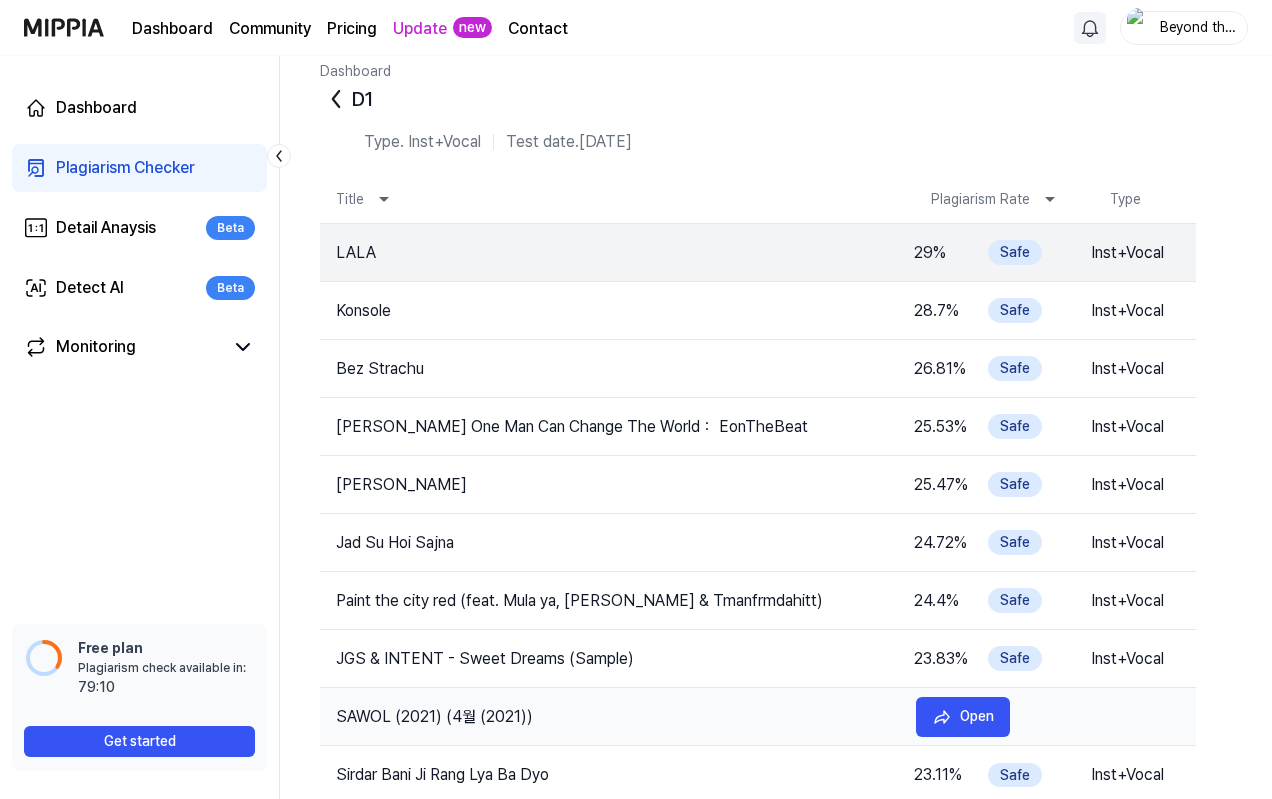 scroll, scrollTop: 13, scrollLeft: 0, axis: vertical 